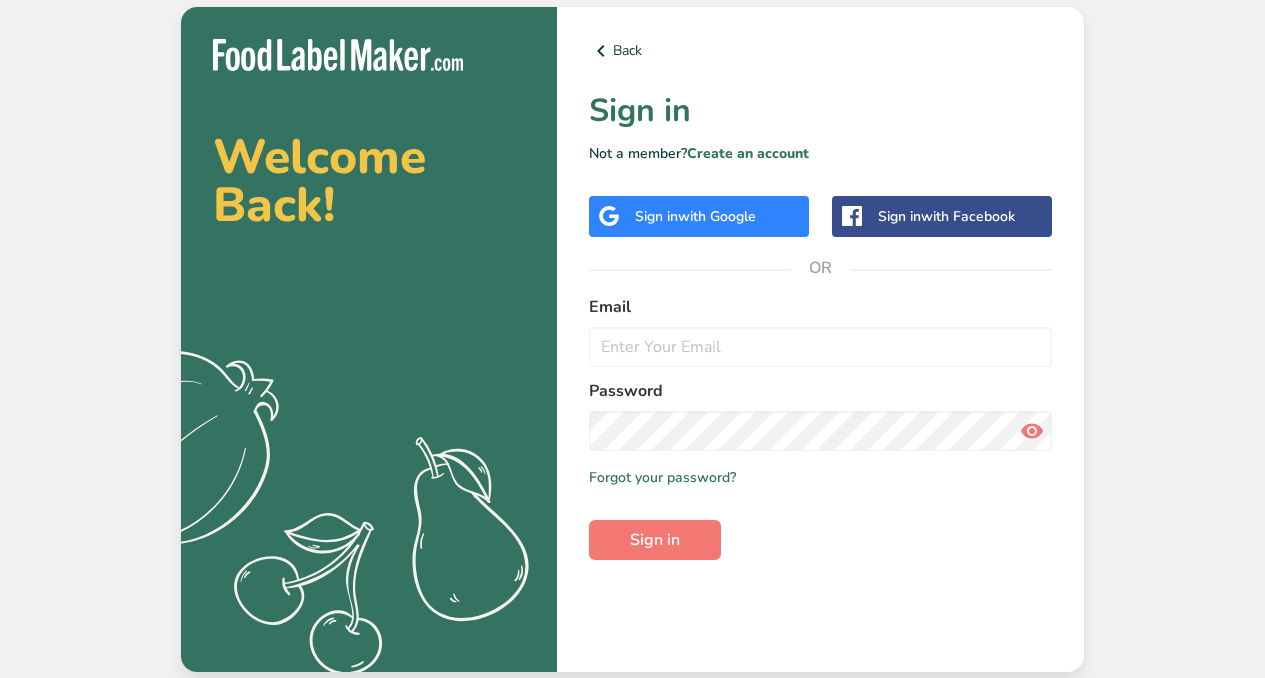 scroll, scrollTop: 0, scrollLeft: 0, axis: both 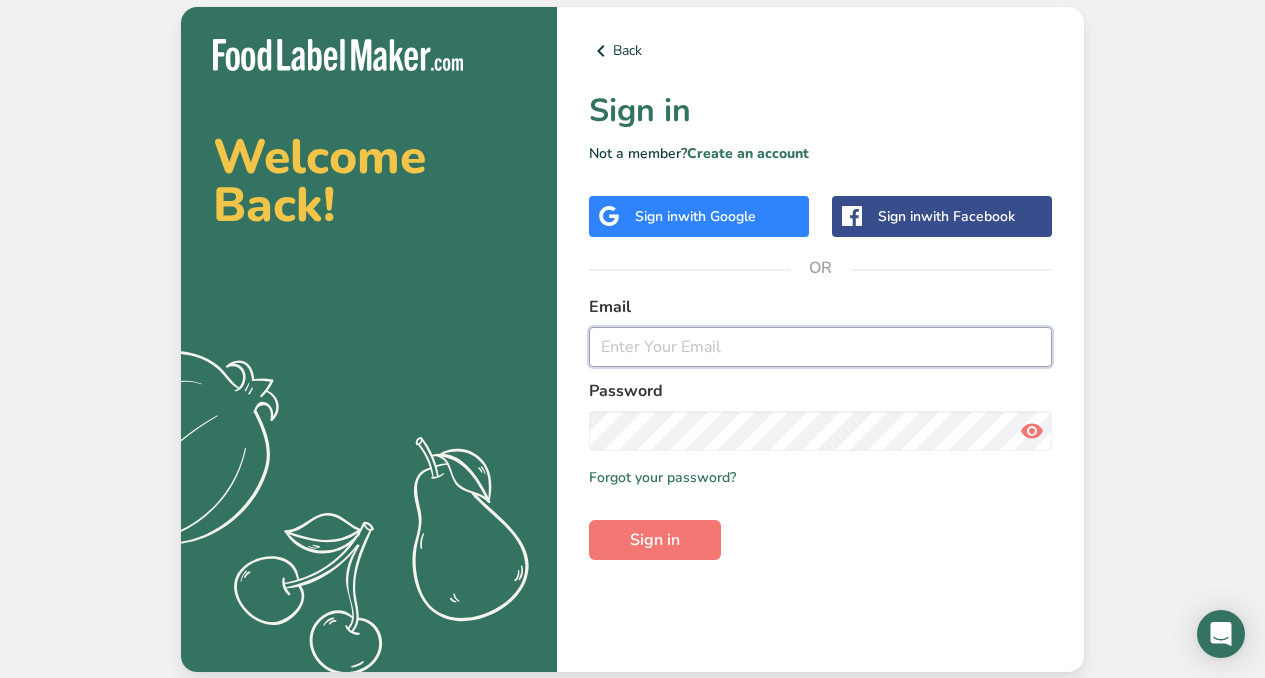 type on "[EMAIL]" 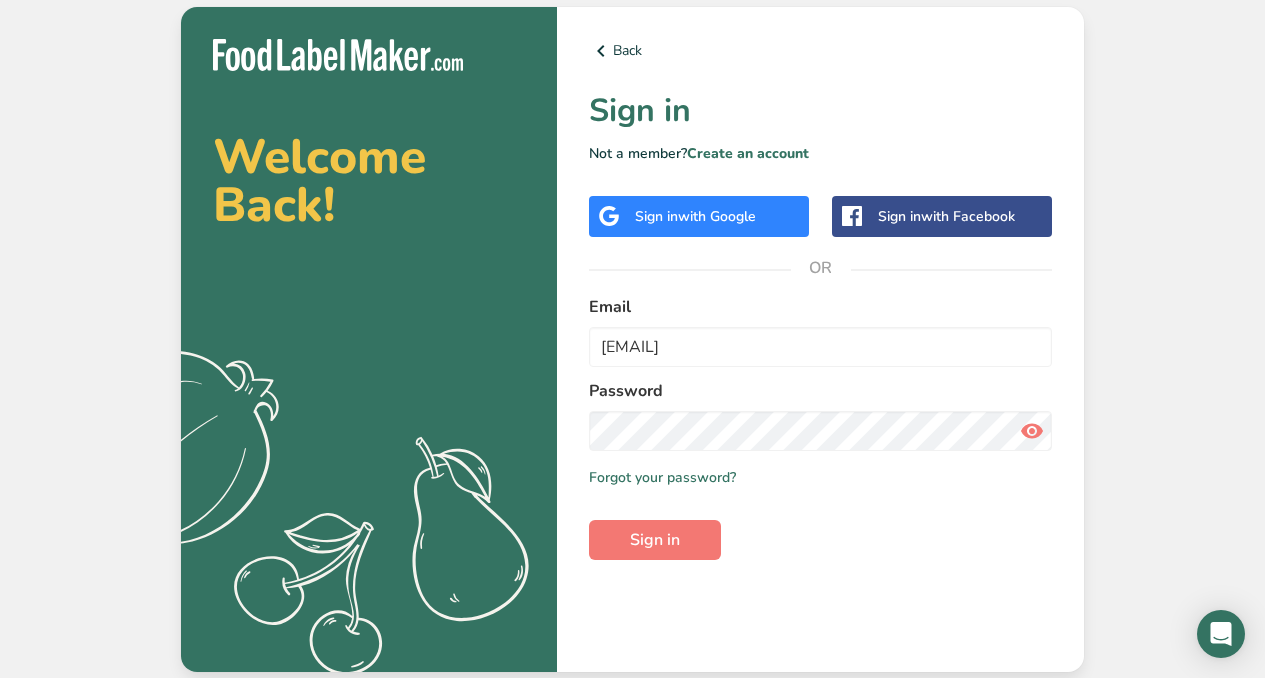 click at bounding box center (1032, 431) 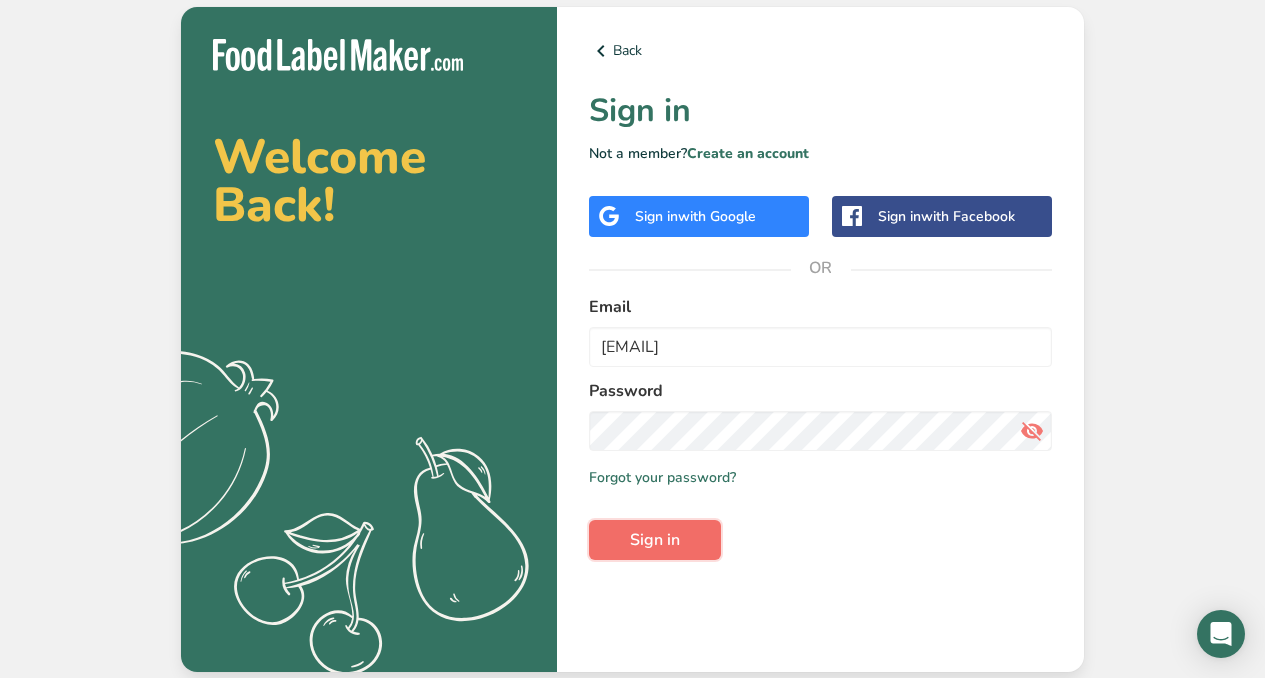 click on "Sign in" at bounding box center (655, 540) 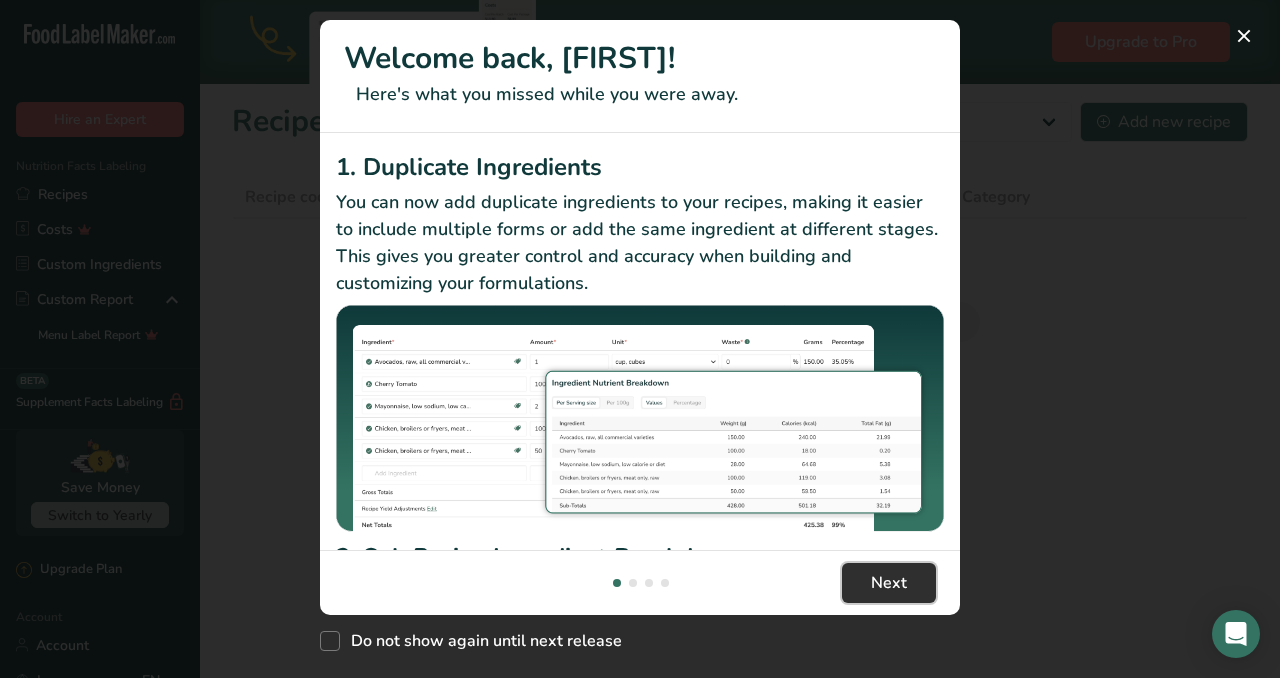 click on "Next" at bounding box center [889, 583] 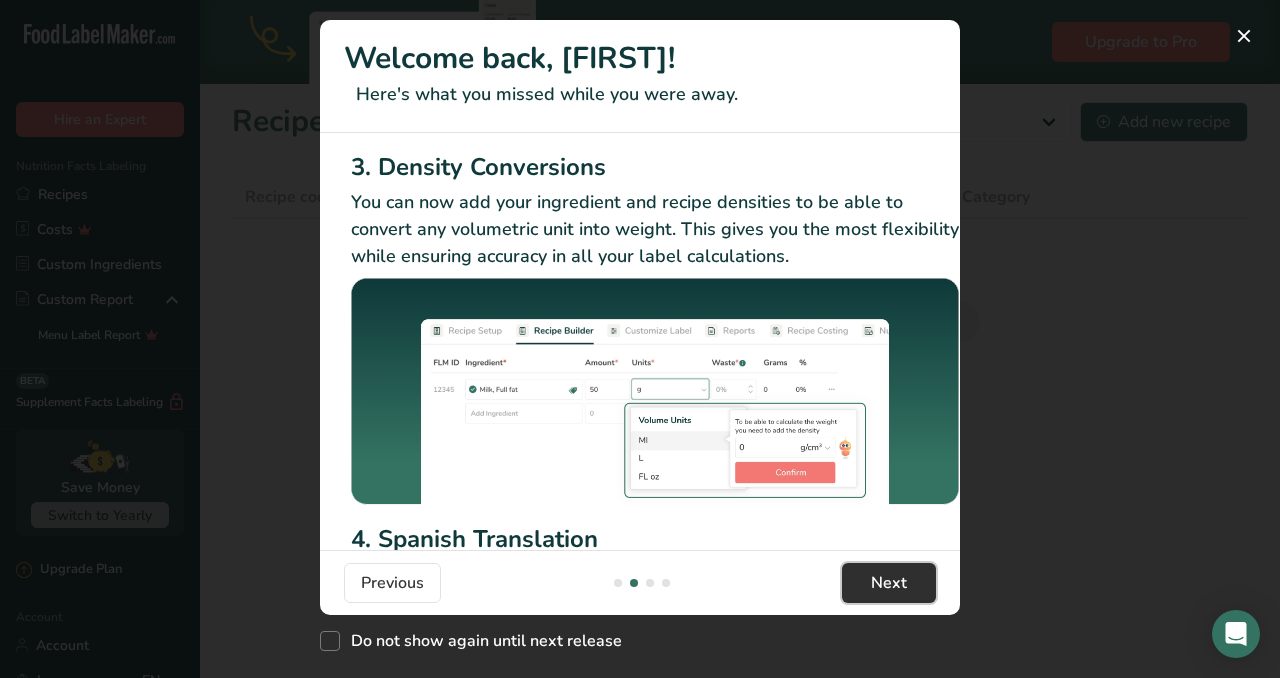 click on "Next" at bounding box center (889, 583) 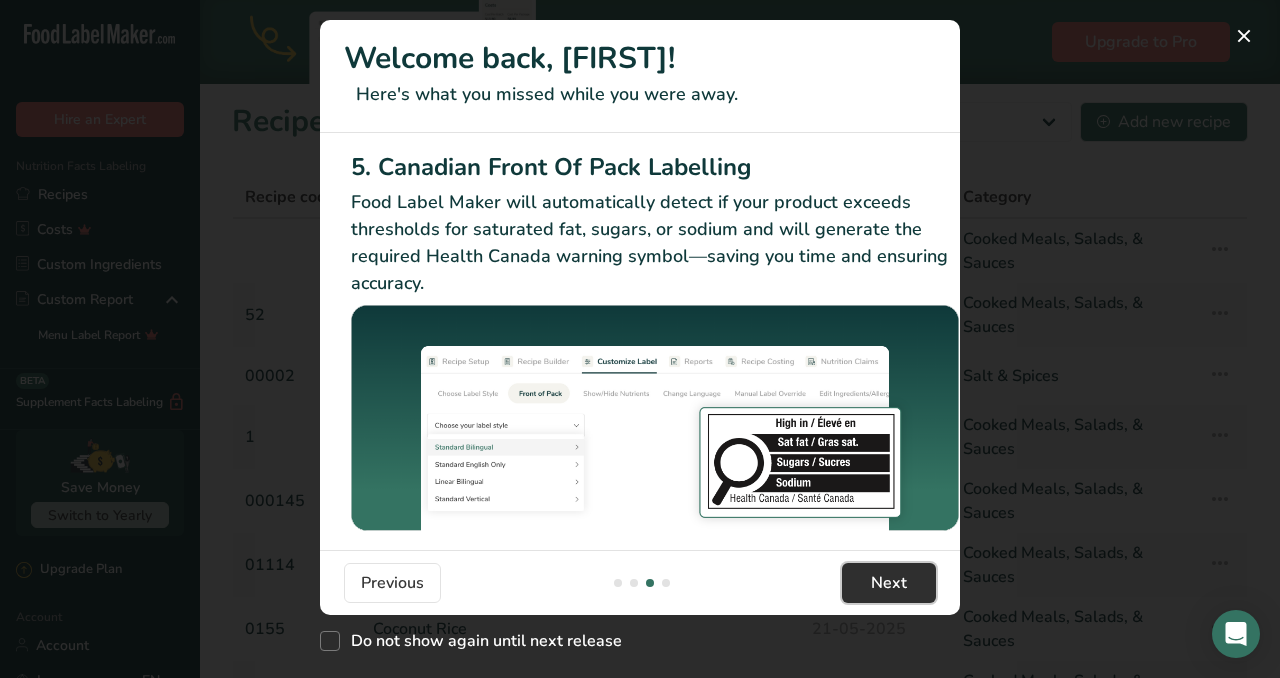 click on "Next" at bounding box center (889, 583) 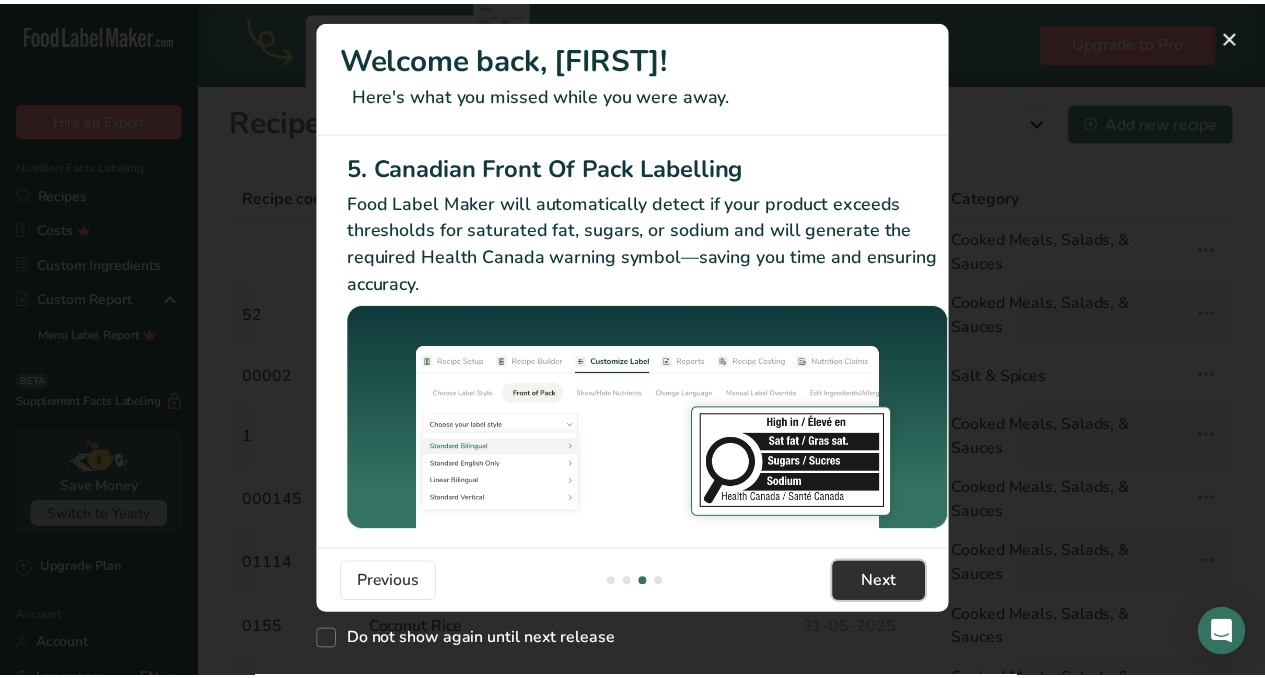 scroll, scrollTop: 0, scrollLeft: 1905, axis: horizontal 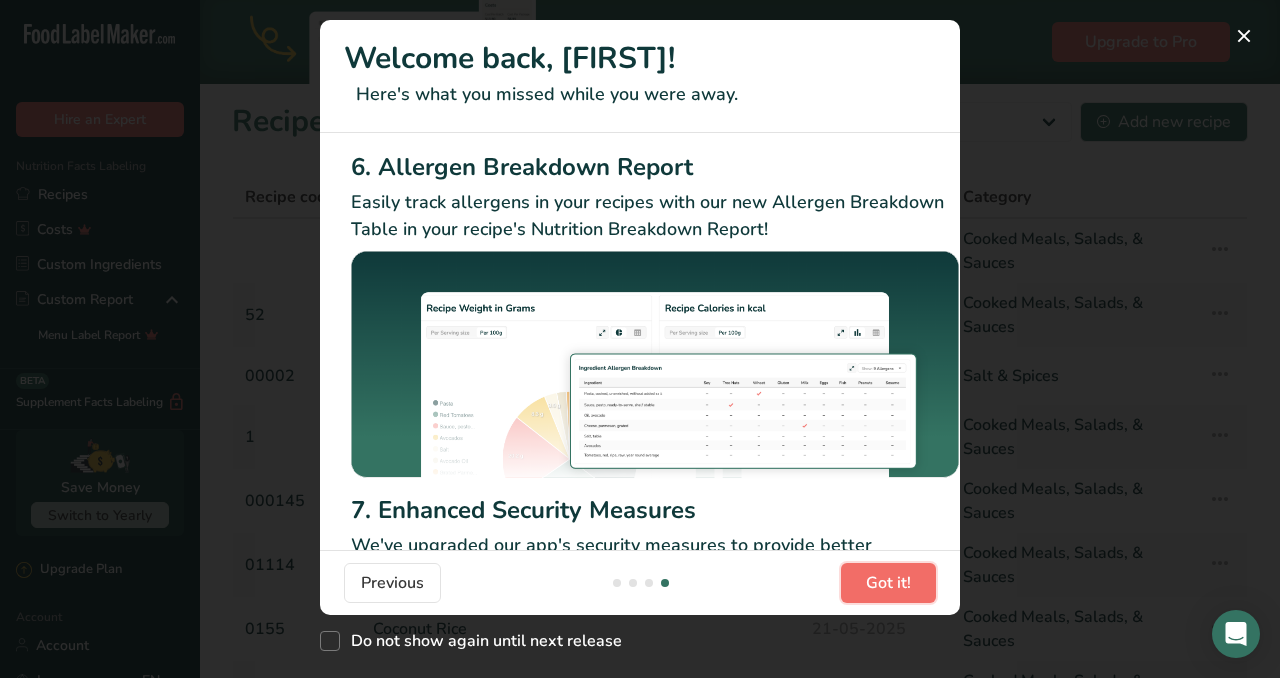 click on "Got it!" at bounding box center [888, 583] 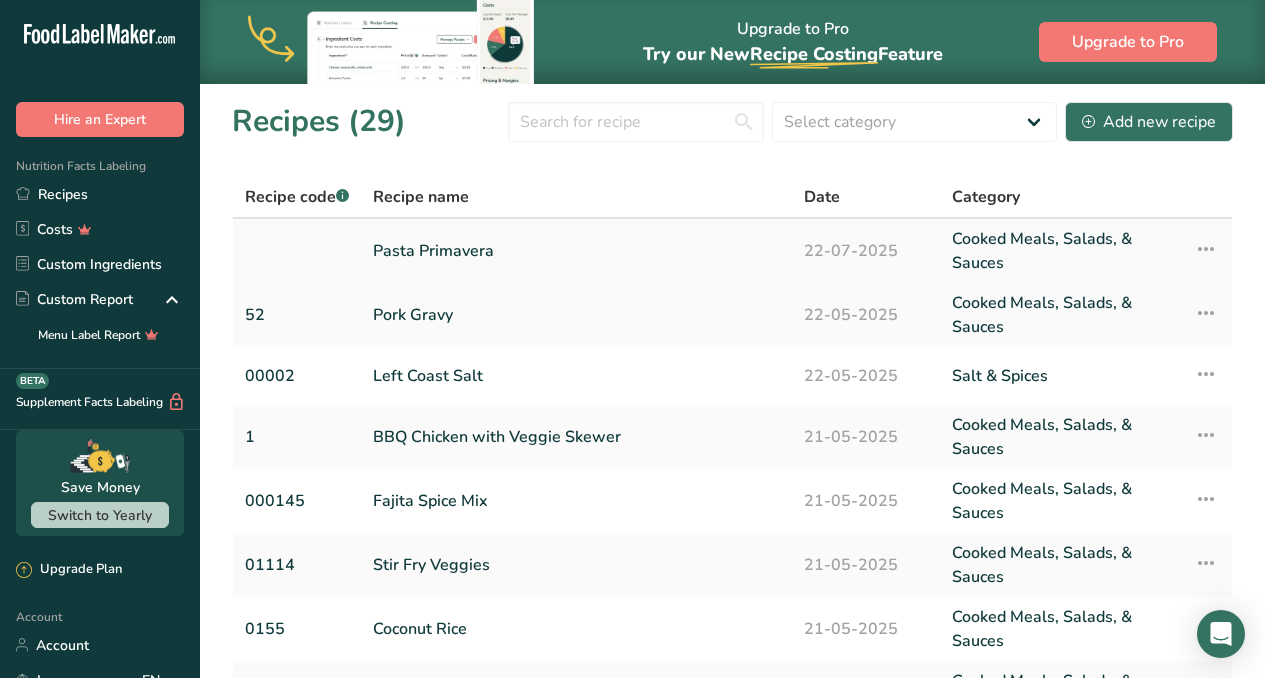 click on "Pasta Primavera" at bounding box center [576, 251] 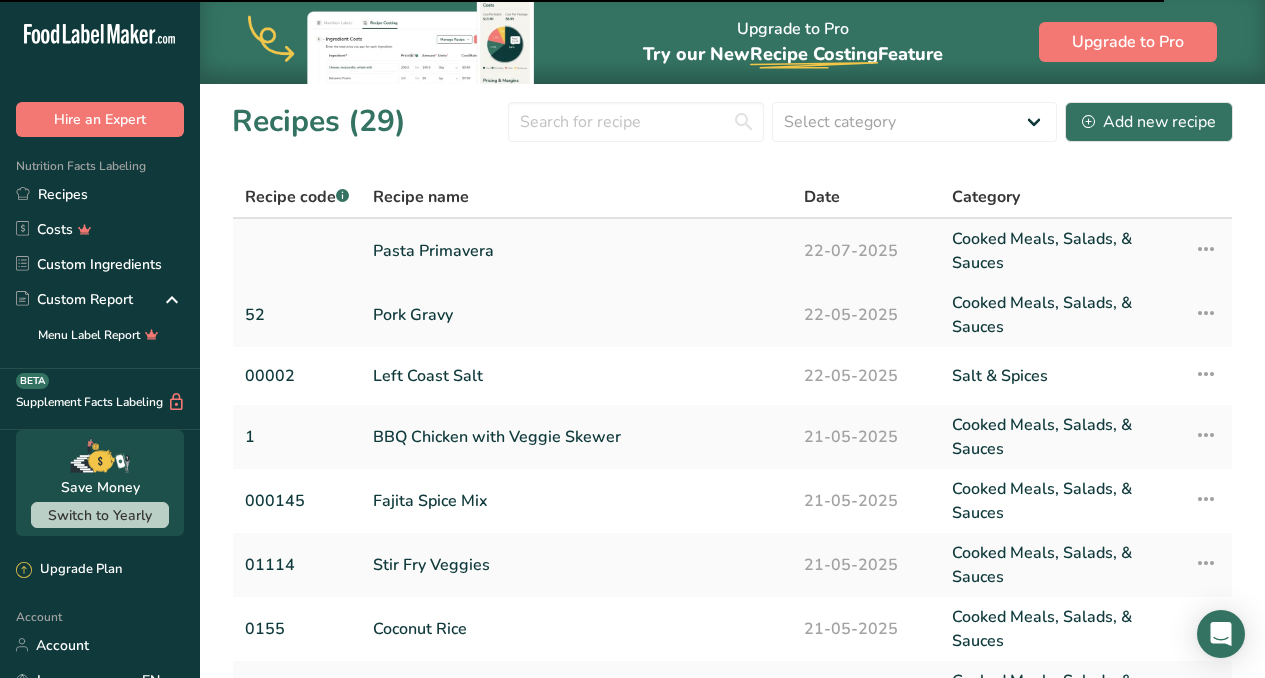 click on "Pasta Primavera" at bounding box center (576, 251) 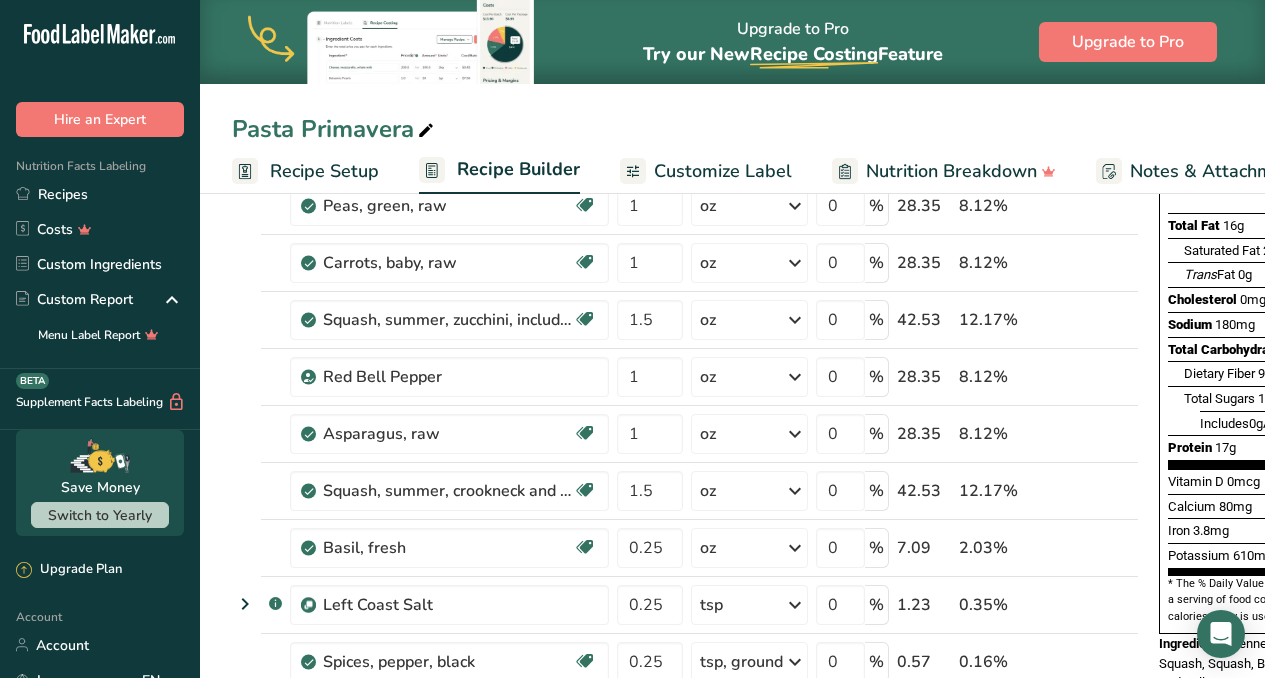 scroll, scrollTop: 273, scrollLeft: 0, axis: vertical 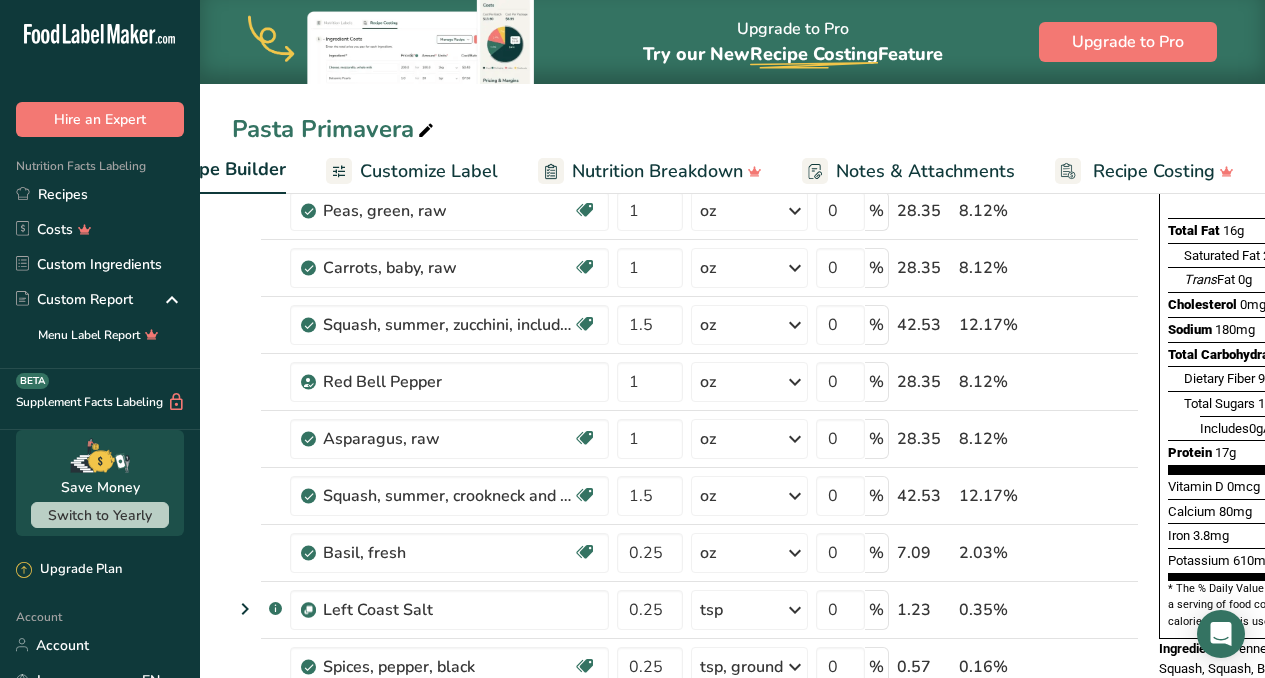 click on "Includes
0g
Added Sugars" at bounding box center (1271, 428) 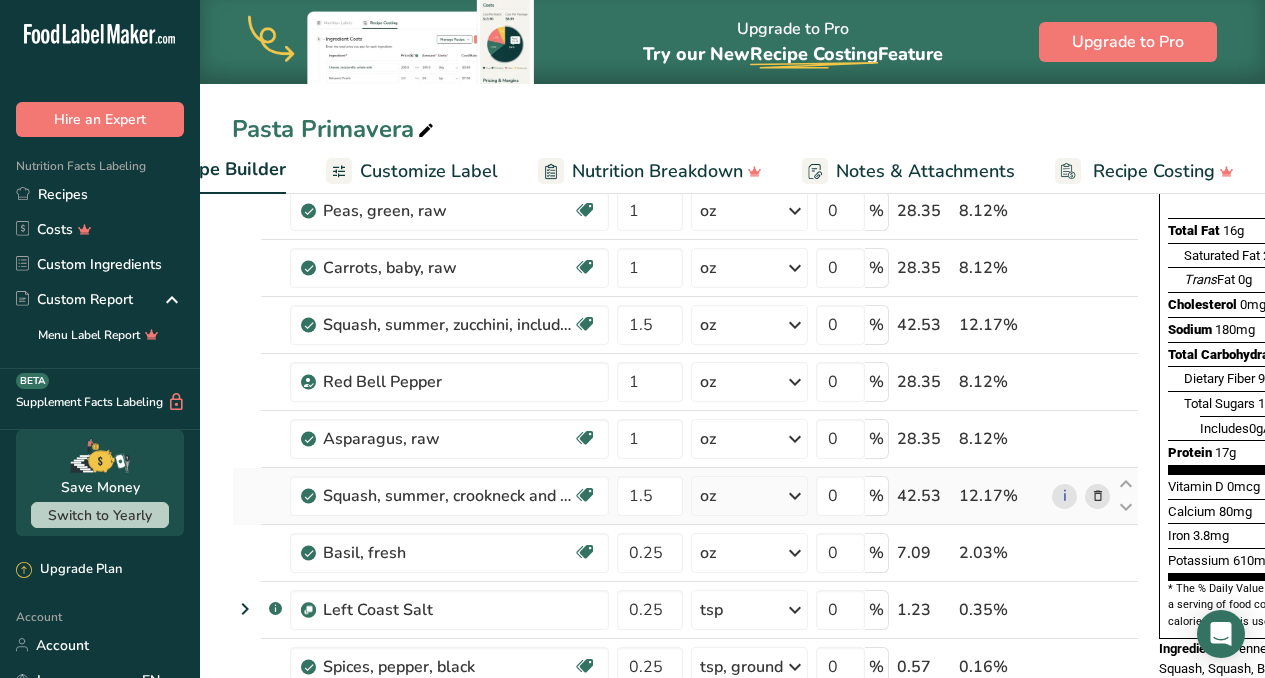 click at bounding box center [1098, 496] 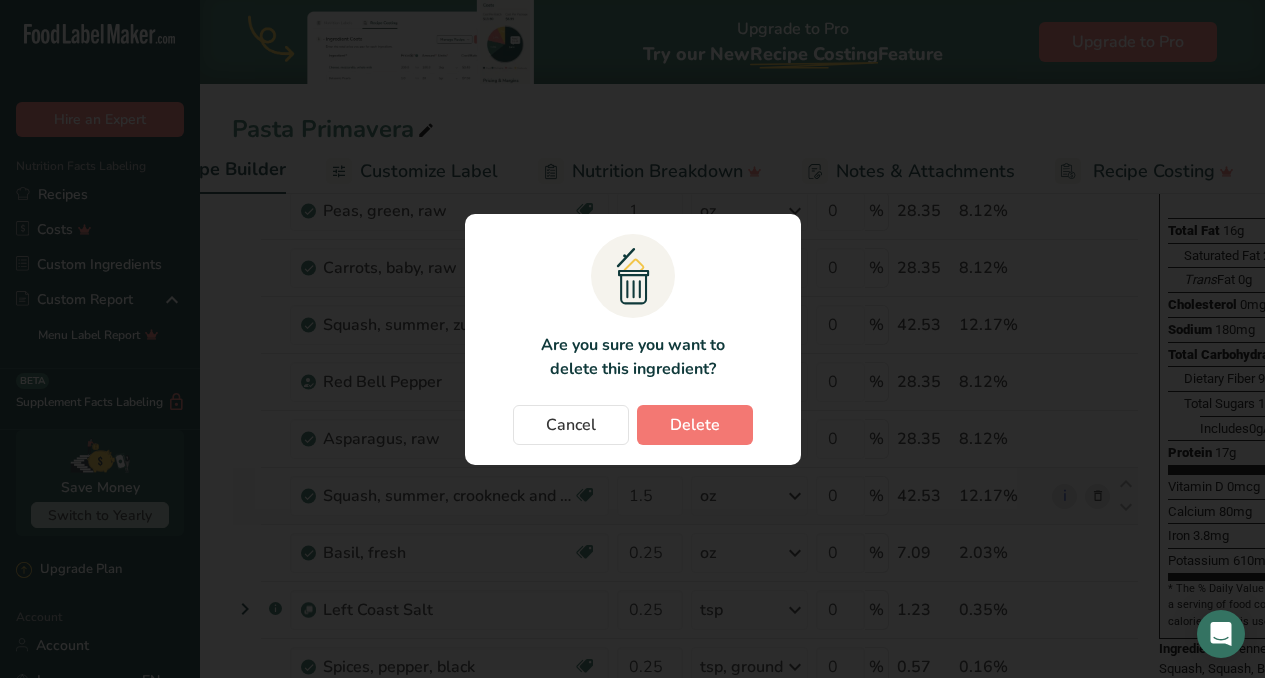 scroll, scrollTop: 0, scrollLeft: 279, axis: horizontal 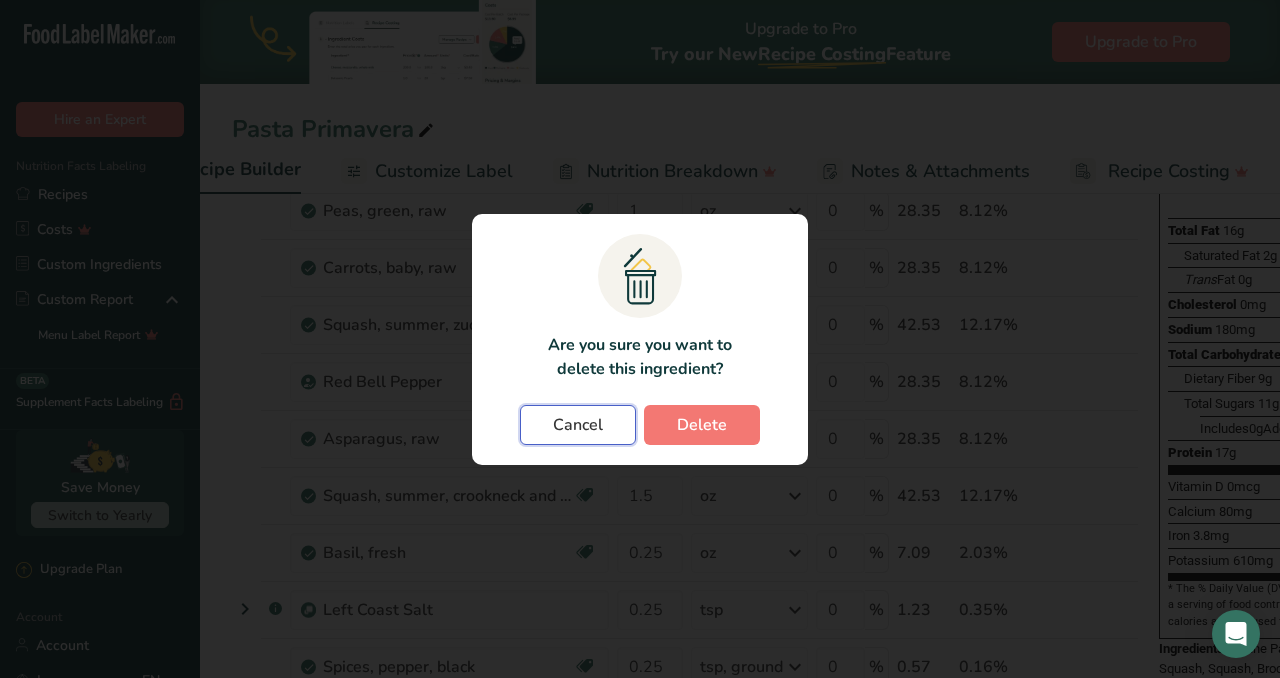 click on "Cancel" at bounding box center [578, 425] 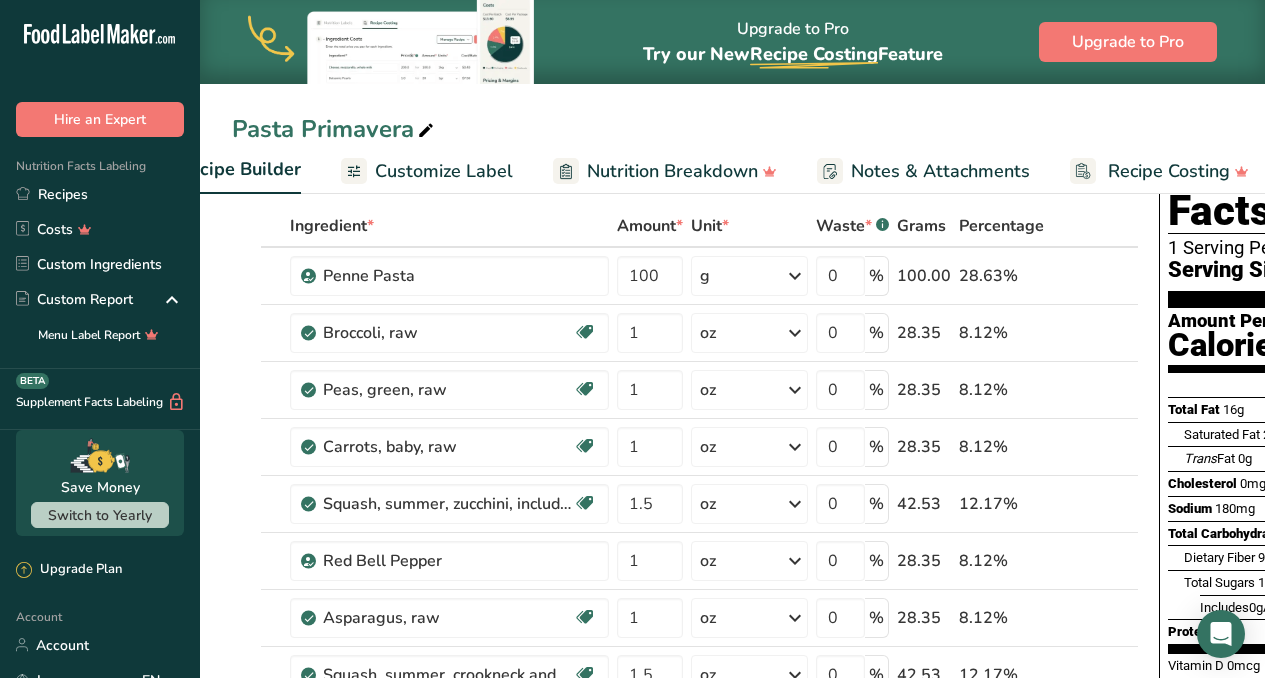scroll, scrollTop: 0, scrollLeft: 0, axis: both 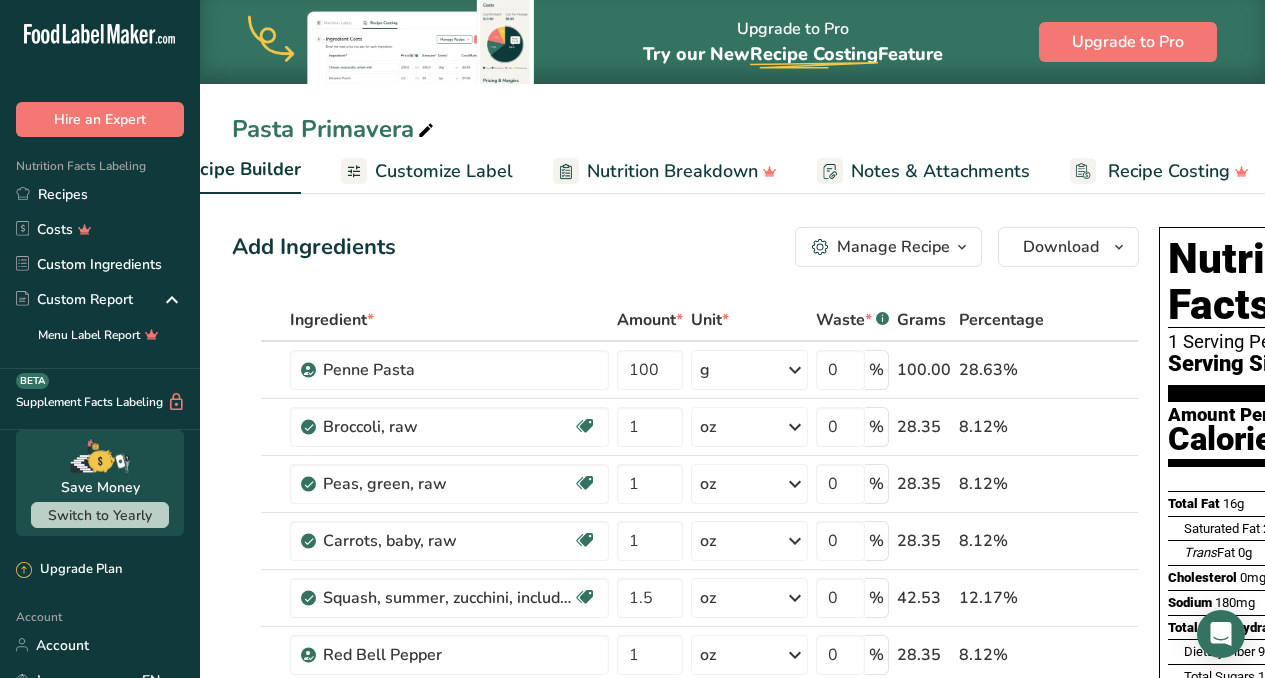 click on "Add Ingredients
Manage Recipe         Delete Recipe           Duplicate Recipe             Scale Recipe             Save as Sub-Recipe   .a-a{fill:#347362;}.b-a{fill:#fff;}                               Nutrition Breakdown                   Recipe Card
NEW
Amino Acids Pattern Report             Activity History
Download
Choose your preferred label style
Standard FDA label
Standard FDA label
The most common format for nutrition facts labels in compliance with the FDA's typeface, style and requirements
Tabular FDA label
A label format compliant with the FDA regulations presented in a tabular (horizontal) display.
Linear FDA label
A simple linear display for small sized packages.
Simplified FDA label" at bounding box center (685, 247) 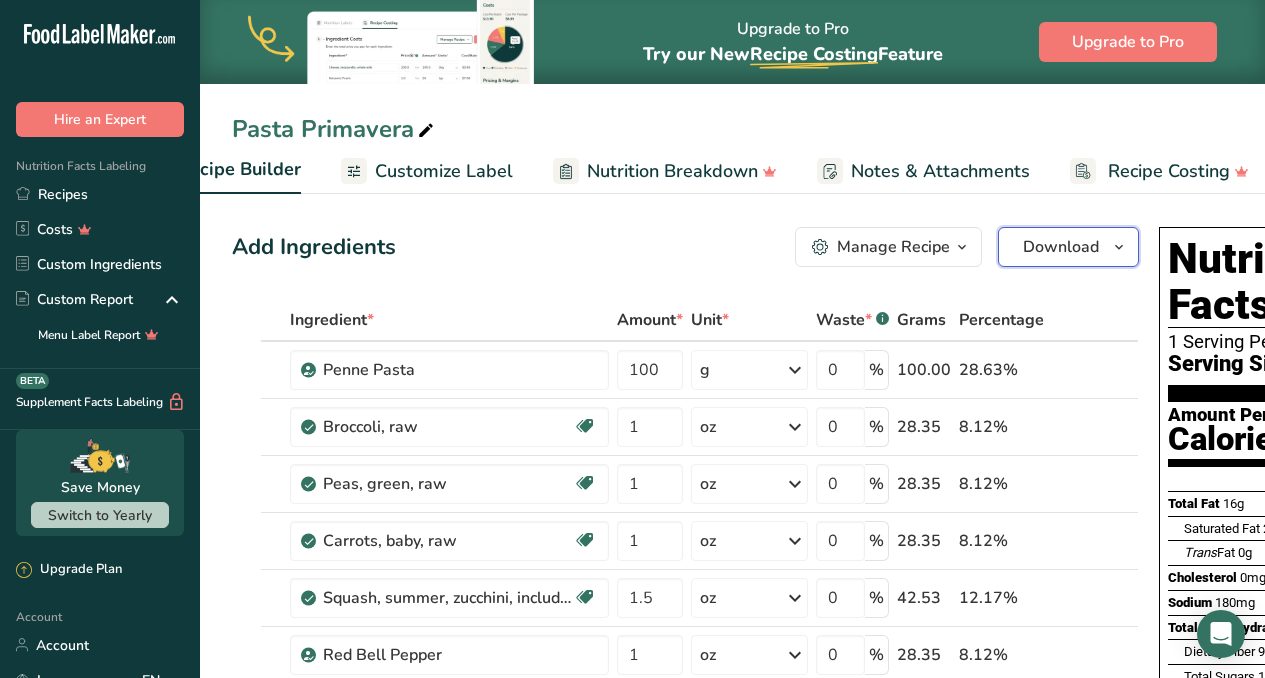 click on "Download" at bounding box center (1061, 247) 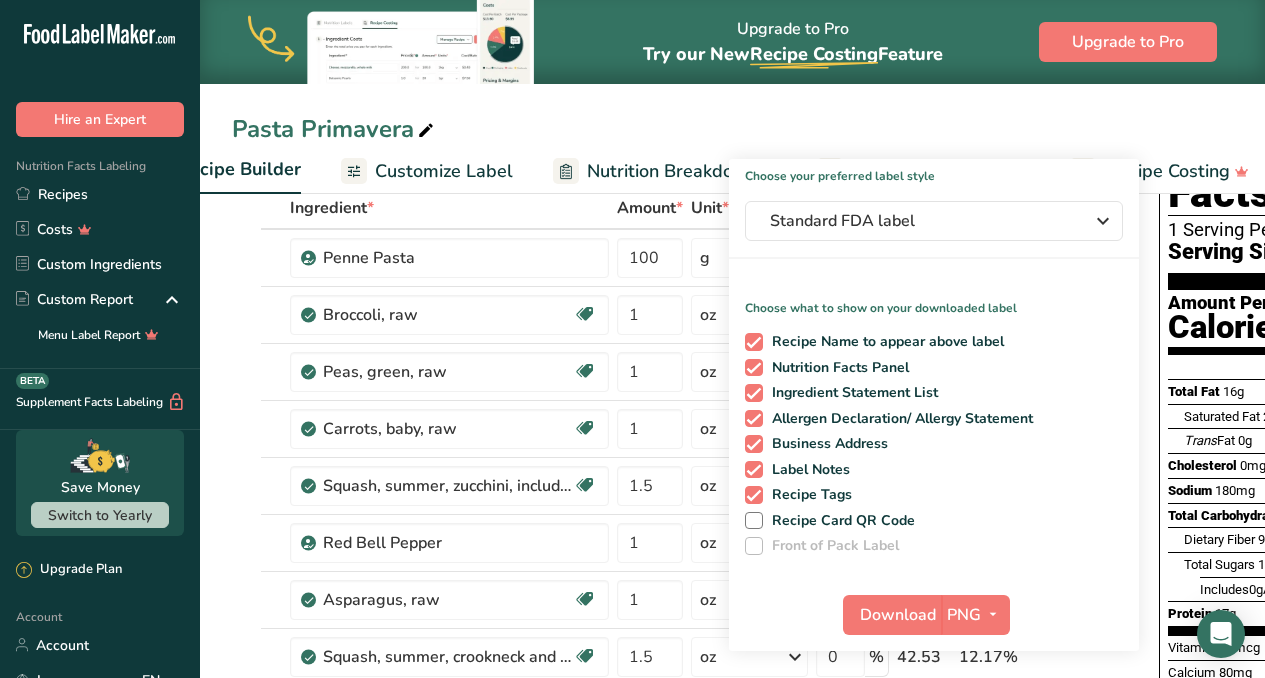 scroll, scrollTop: 123, scrollLeft: 0, axis: vertical 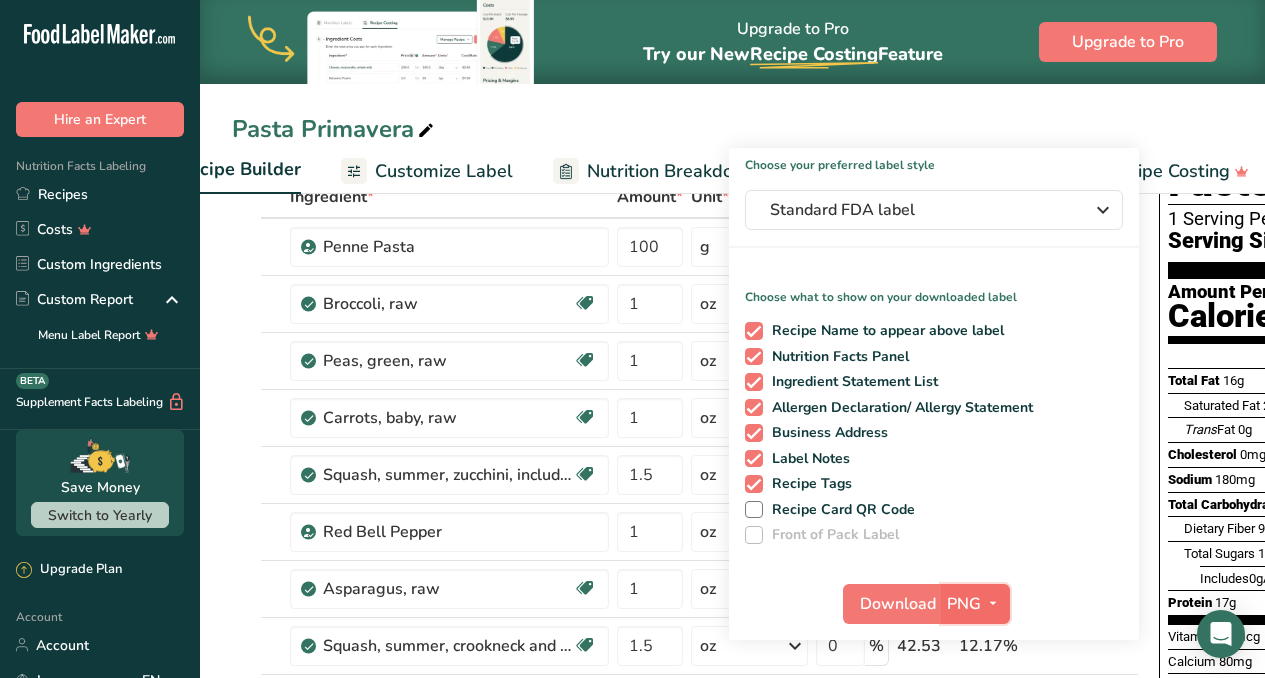 click on "PNG" at bounding box center [964, 604] 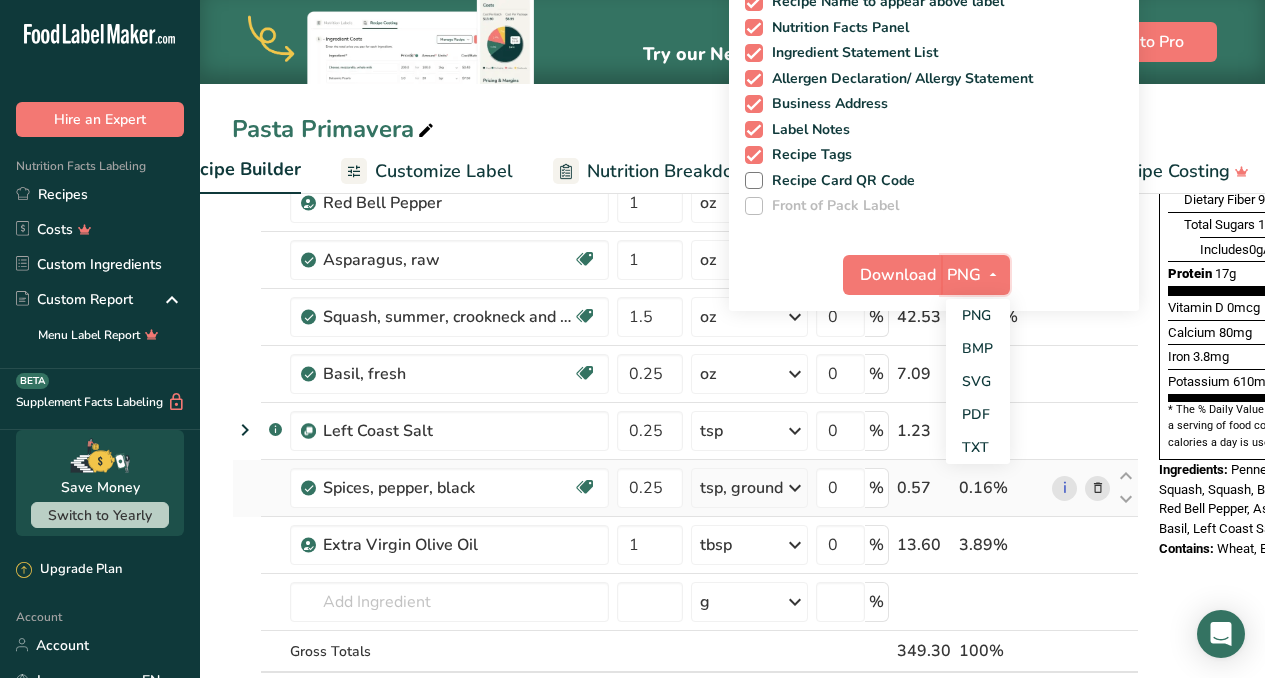 scroll, scrollTop: 479, scrollLeft: 0, axis: vertical 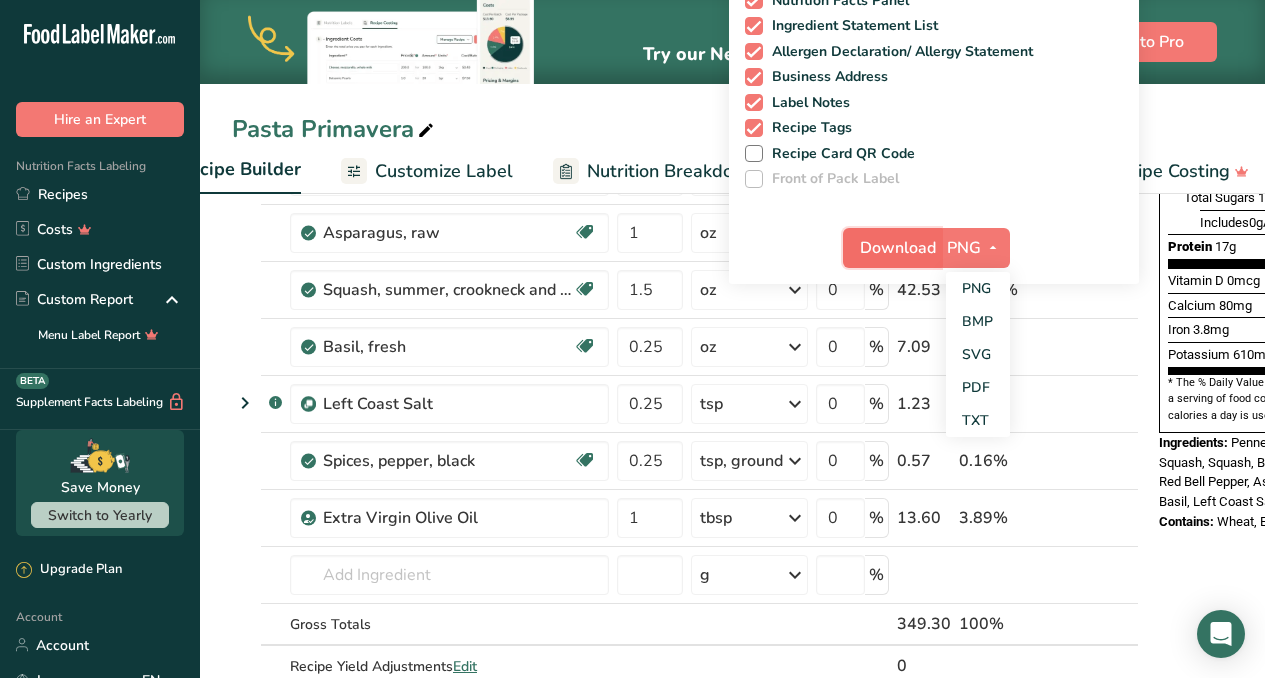 click on "Download" at bounding box center (898, 248) 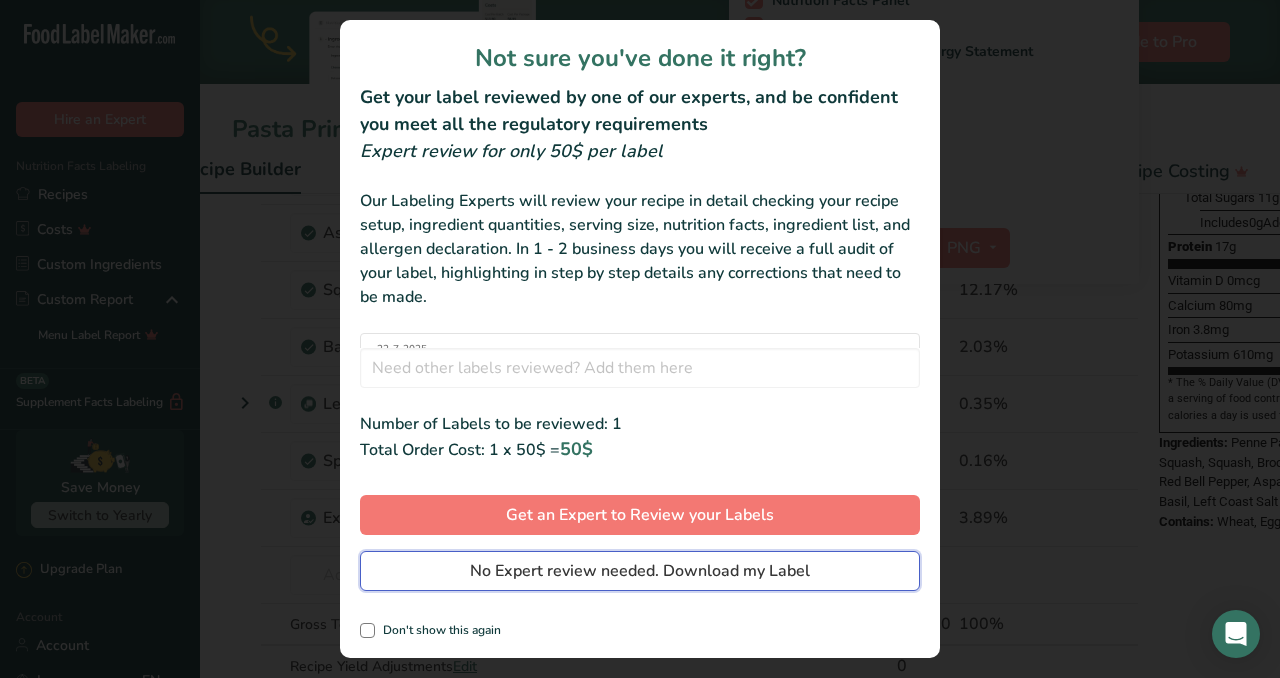 click on "No Expert review needed. Download my Label" at bounding box center (640, 571) 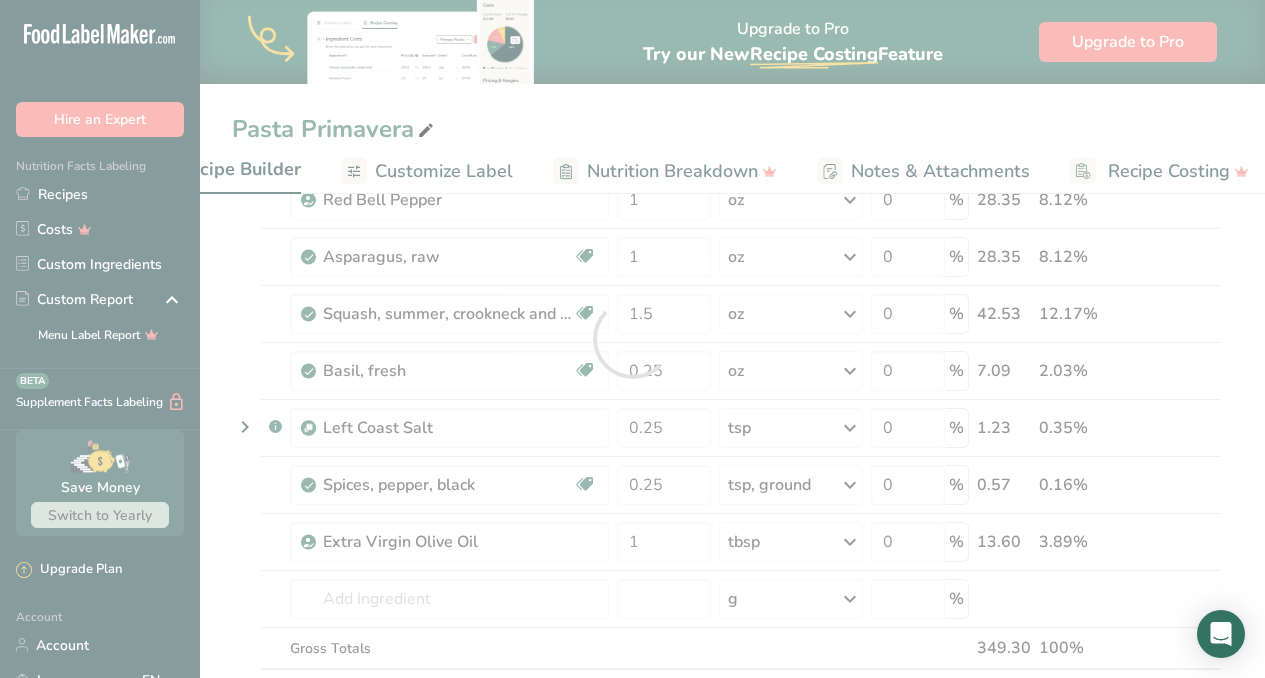 scroll, scrollTop: 0, scrollLeft: 0, axis: both 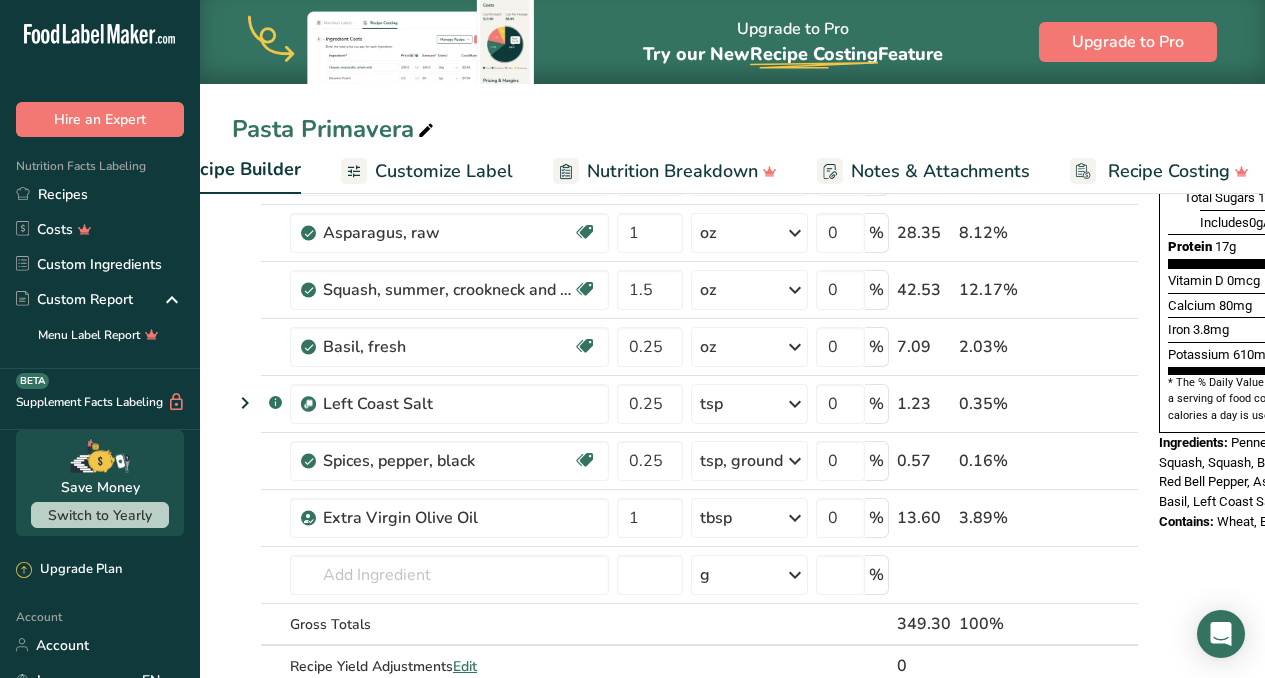 click on "Customize Label" at bounding box center [444, 171] 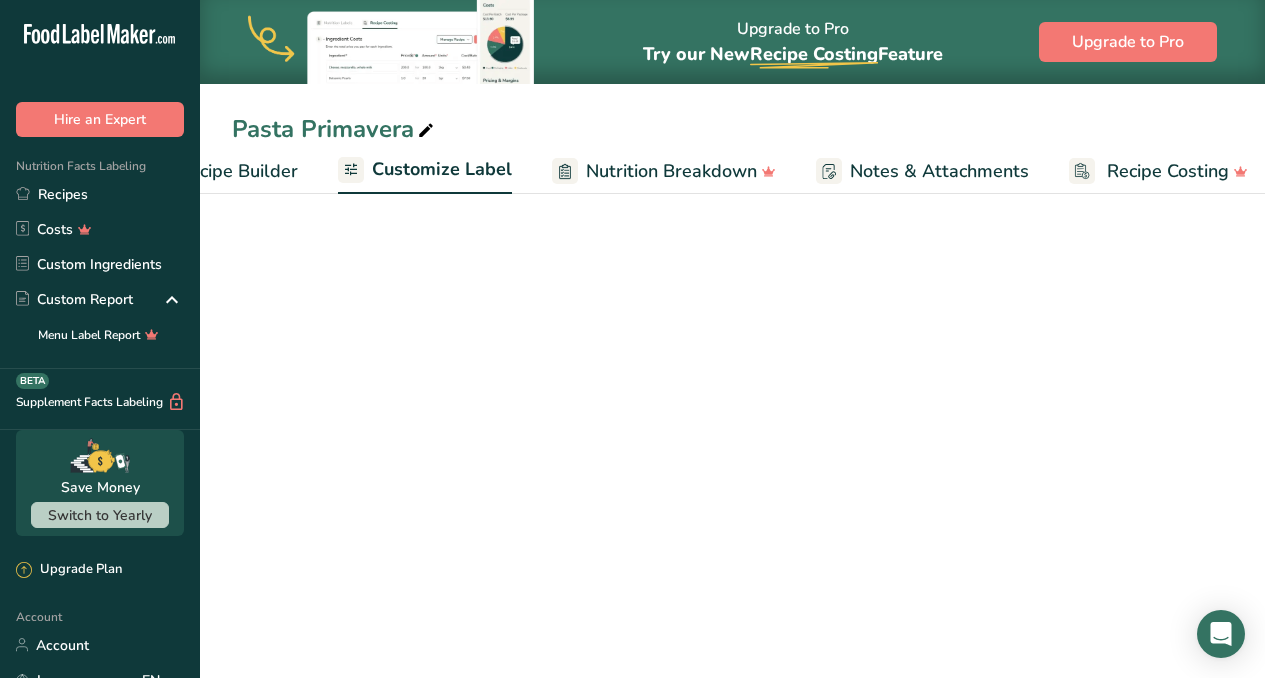 scroll, scrollTop: 0, scrollLeft: 294, axis: horizontal 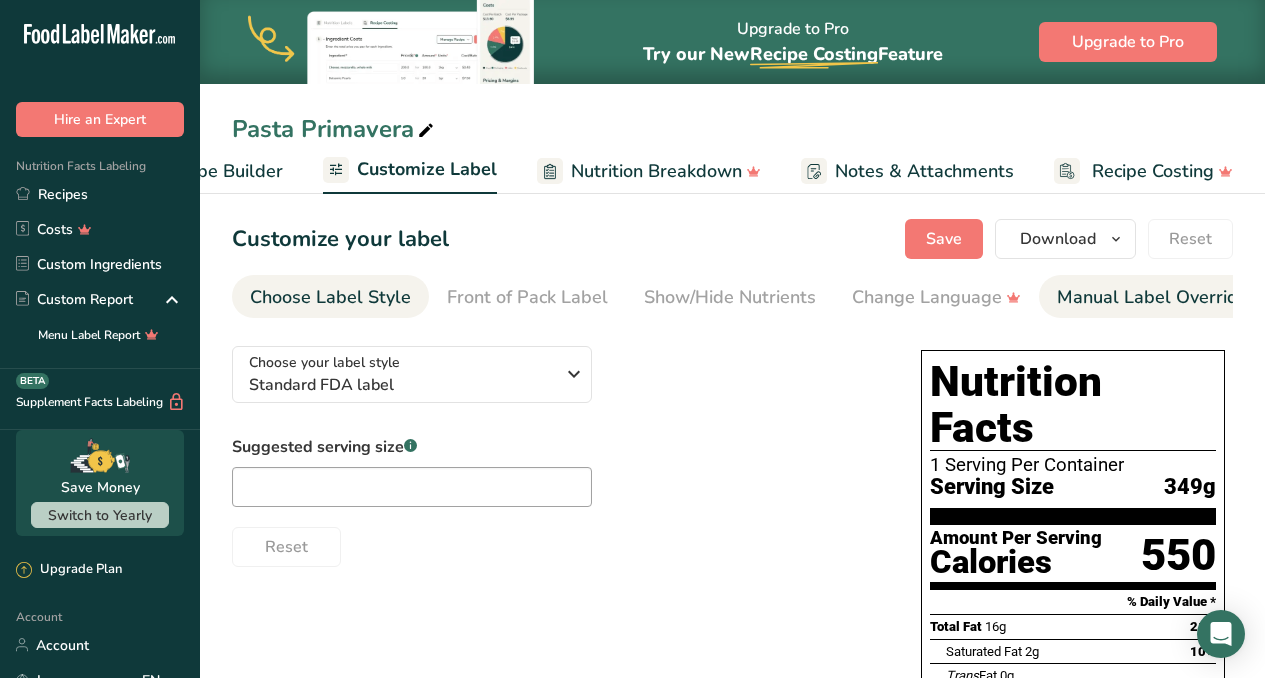 drag, startPoint x: 827, startPoint y: 322, endPoint x: 1089, endPoint y: 310, distance: 262.27466 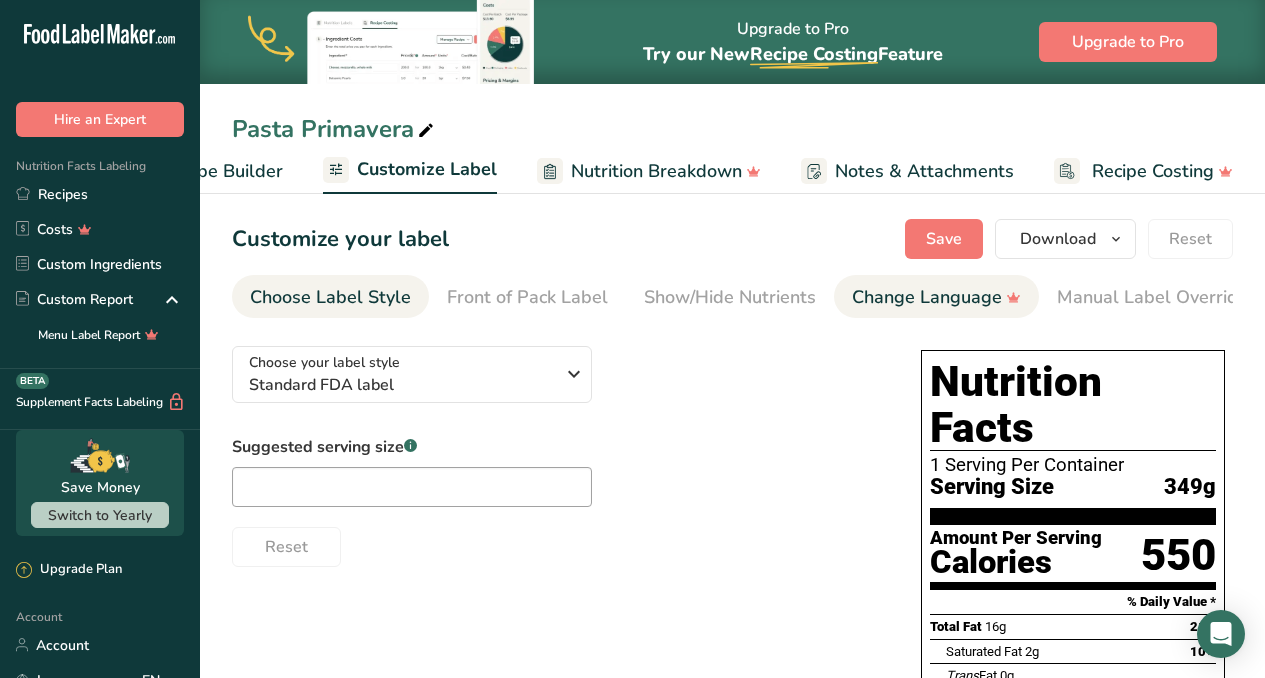 scroll, scrollTop: 0, scrollLeft: 0, axis: both 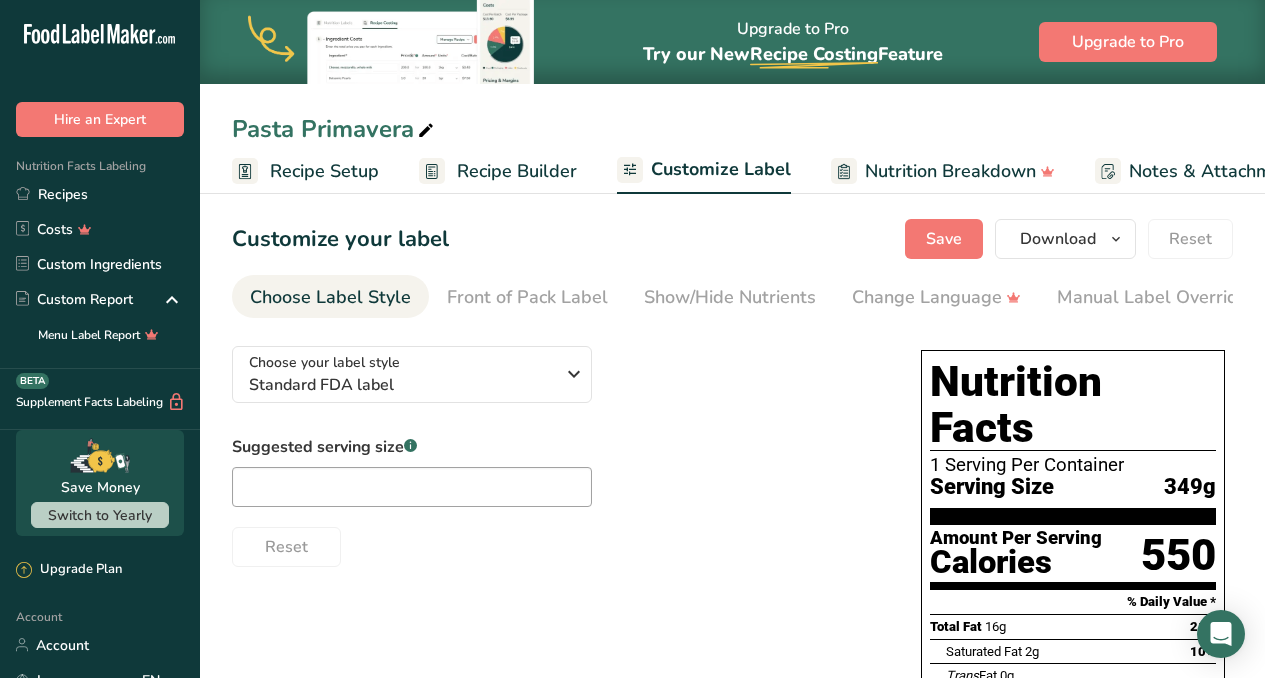 click on "Customize Label" at bounding box center [721, 169] 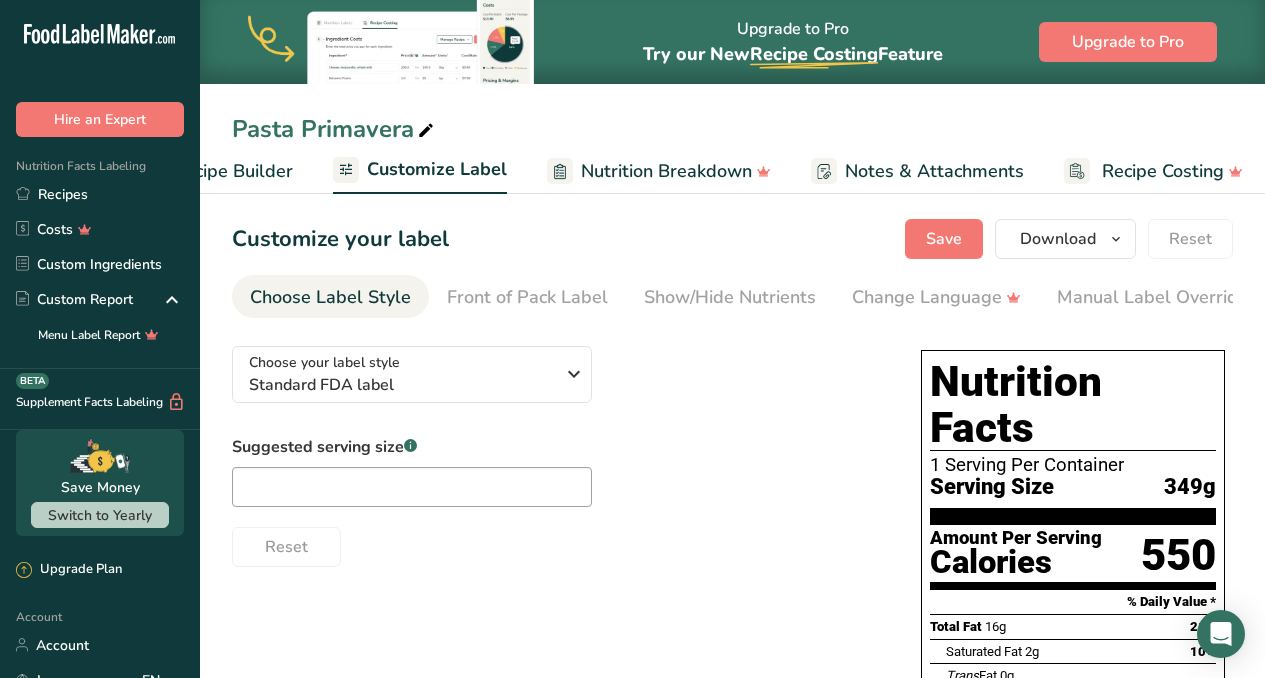 scroll, scrollTop: 0, scrollLeft: 294, axis: horizontal 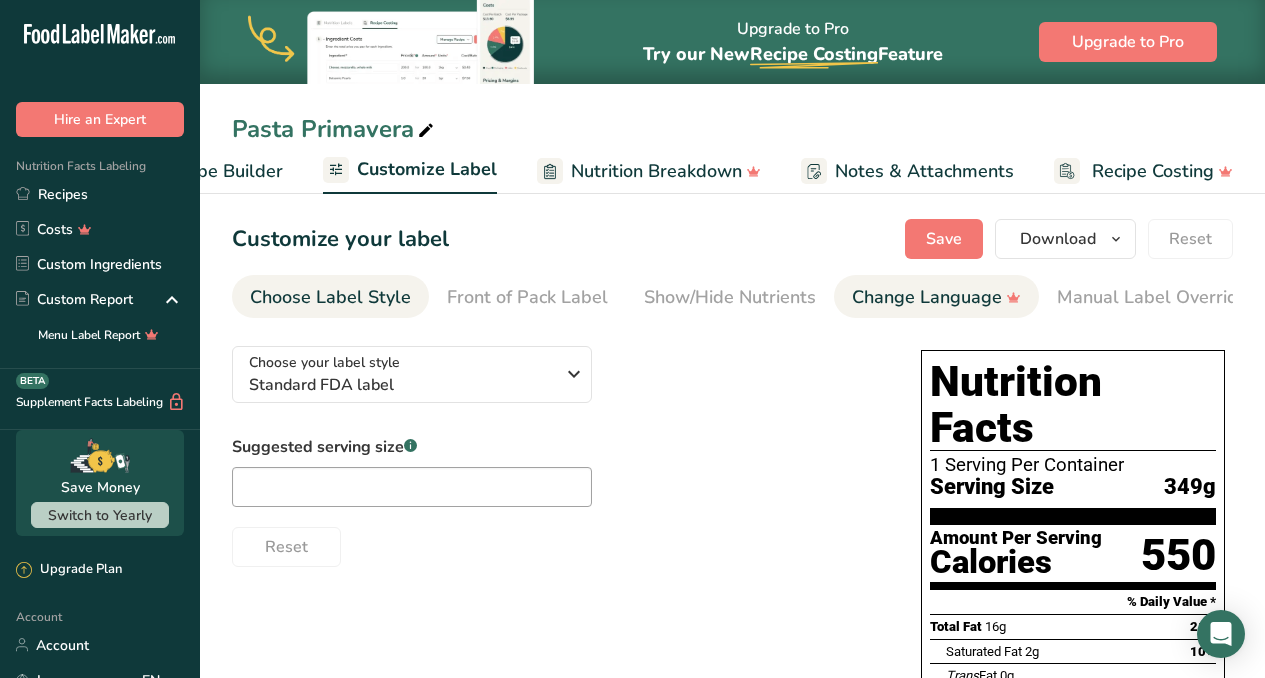 drag, startPoint x: 820, startPoint y: 323, endPoint x: 935, endPoint y: 314, distance: 115.35164 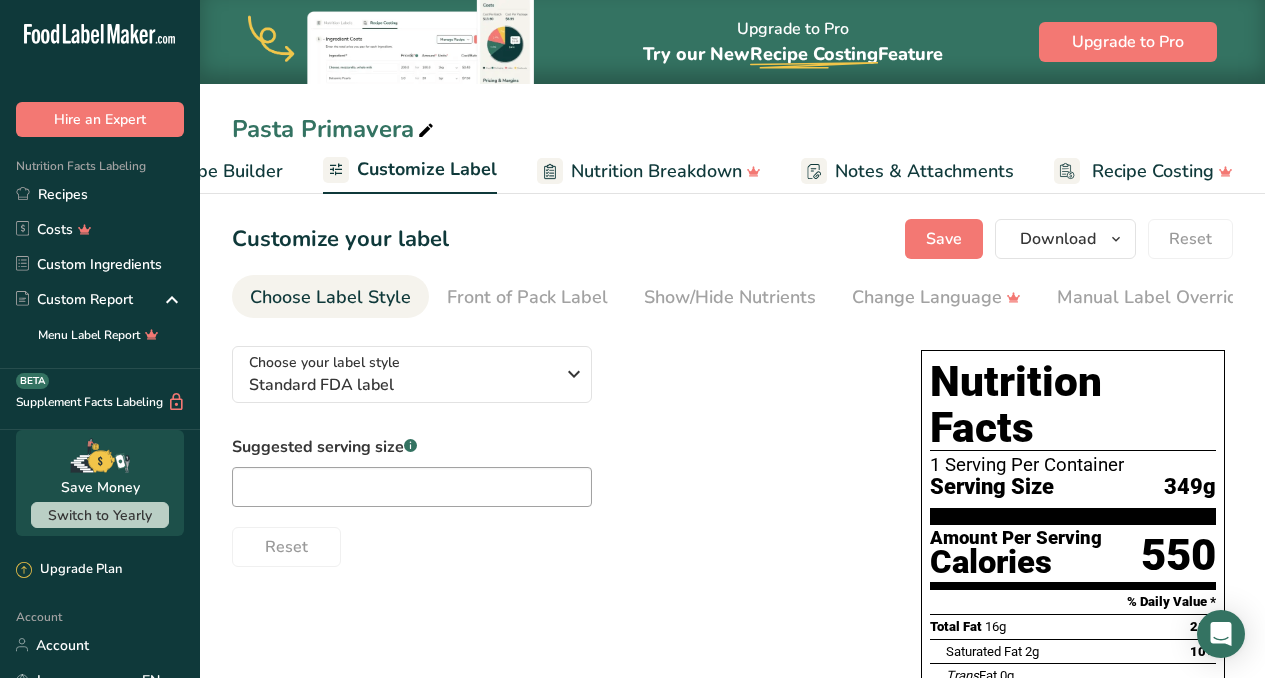 scroll, scrollTop: 486, scrollLeft: 0, axis: vertical 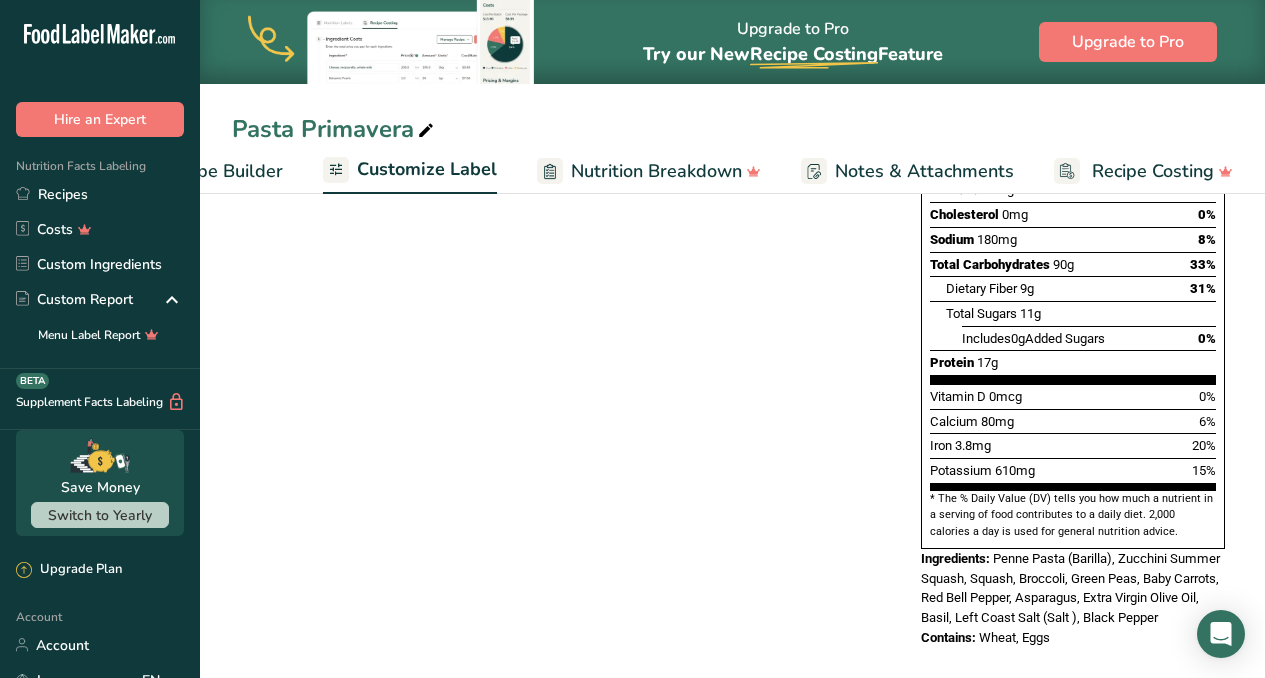click on "Penne Pasta (Barilla), Zucchini Summer Squash, Squash, Broccoli, Green Peas, Baby Carrots, Red Bell Pepper, Asparagus, Extra Virgin Olive Oil, Basil, Left Coast Salt (Salt ), Black Pepper" at bounding box center [1070, 588] 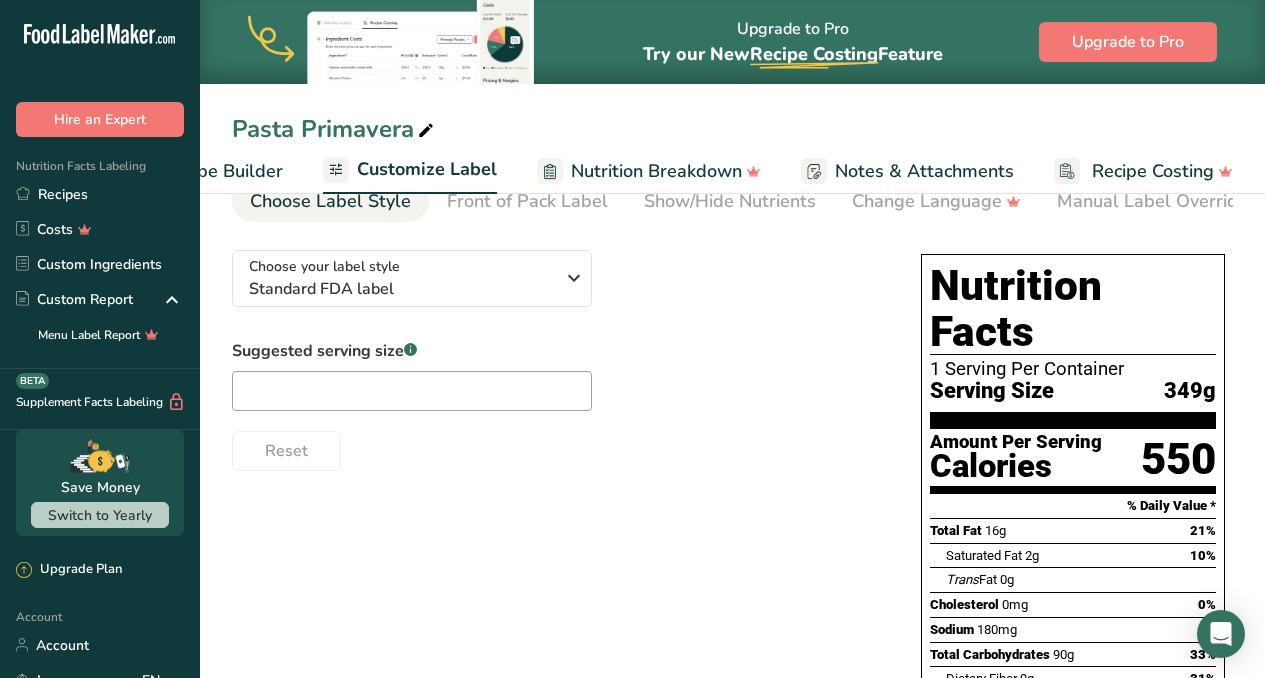 scroll, scrollTop: 0, scrollLeft: 0, axis: both 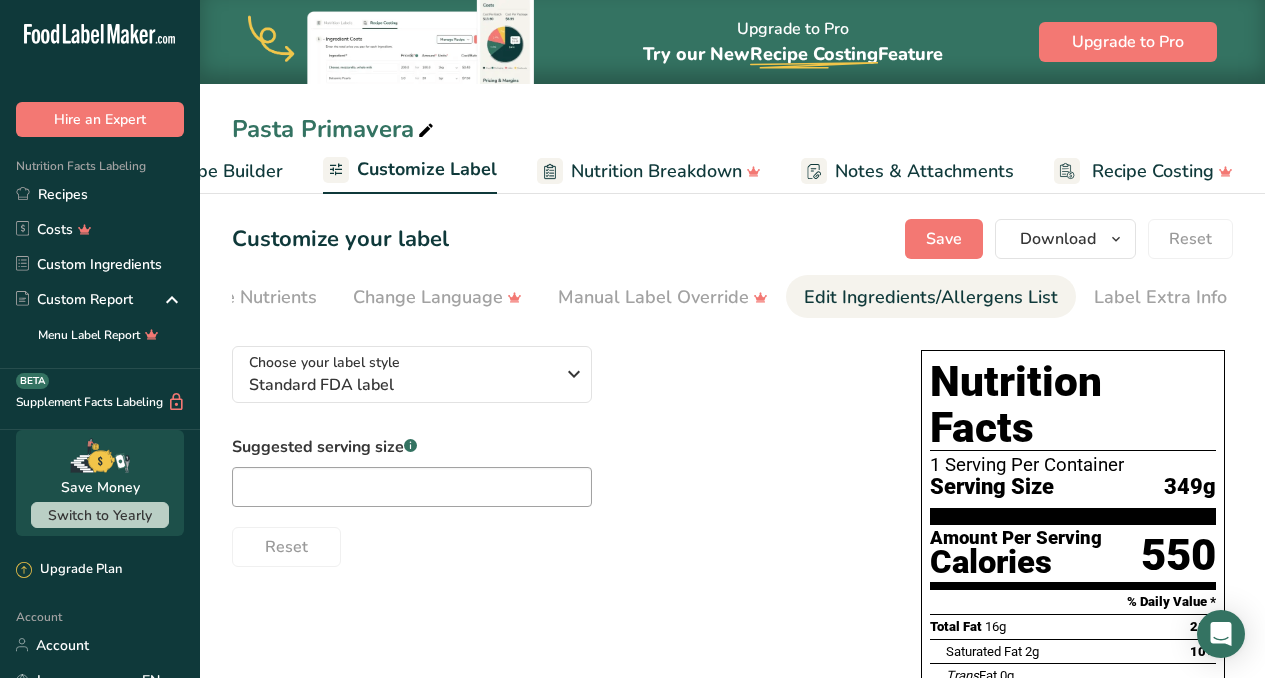click on "Edit Ingredients/Allergens List" at bounding box center [931, 297] 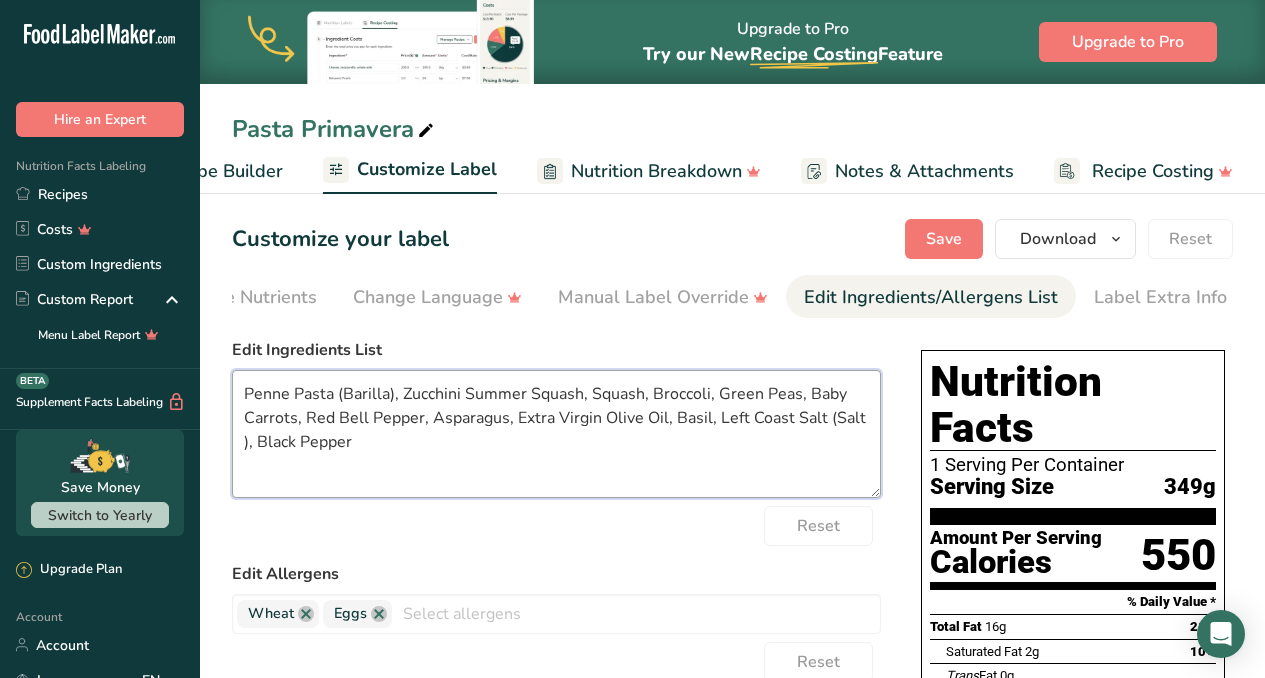 click on "Penne Pasta (Barilla), Zucchini Summer Squash, Squash, Broccoli, Green Peas, Baby Carrots, Red Bell Pepper, Asparagus, Extra Virgin Olive Oil, Basil, Left Coast Salt (Salt ), Black Pepper" at bounding box center [556, 434] 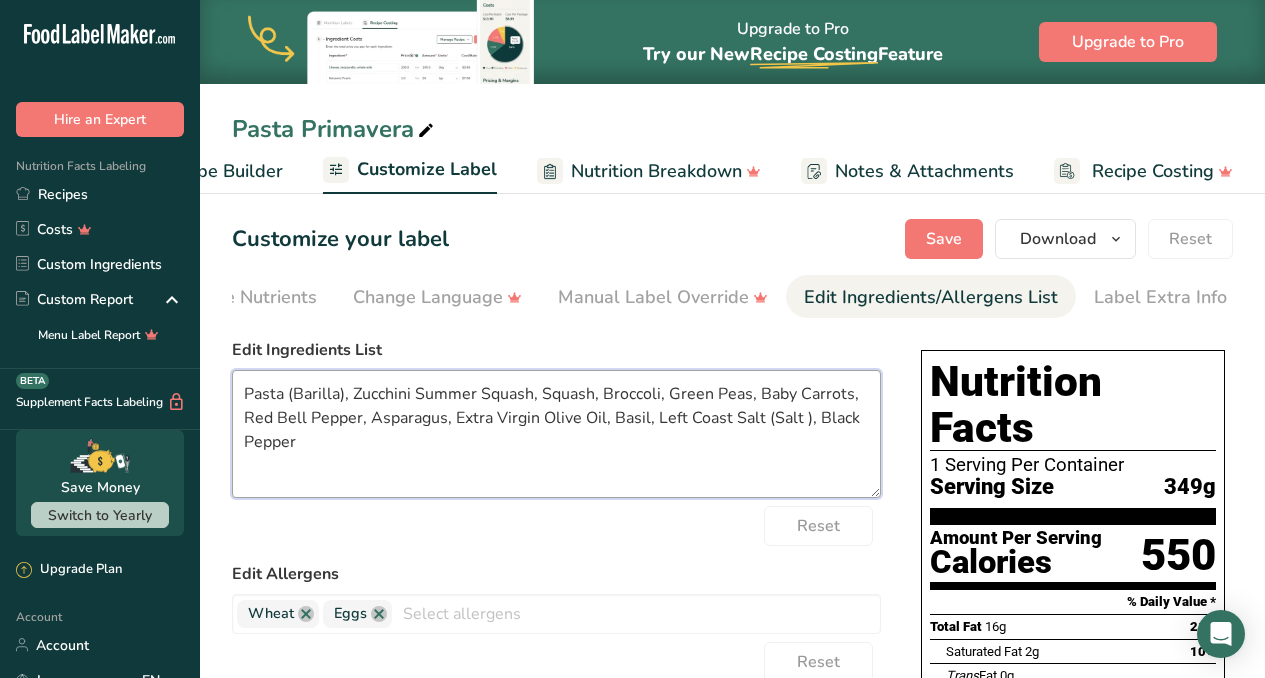 click on "Pasta (Barilla), Zucchini Summer Squash, Squash, Broccoli, Green Peas, Baby Carrots, Red Bell Pepper, Asparagus, Extra Virgin Olive Oil, Basil, Left Coast Salt (Salt ), Black Pepper" at bounding box center (556, 434) 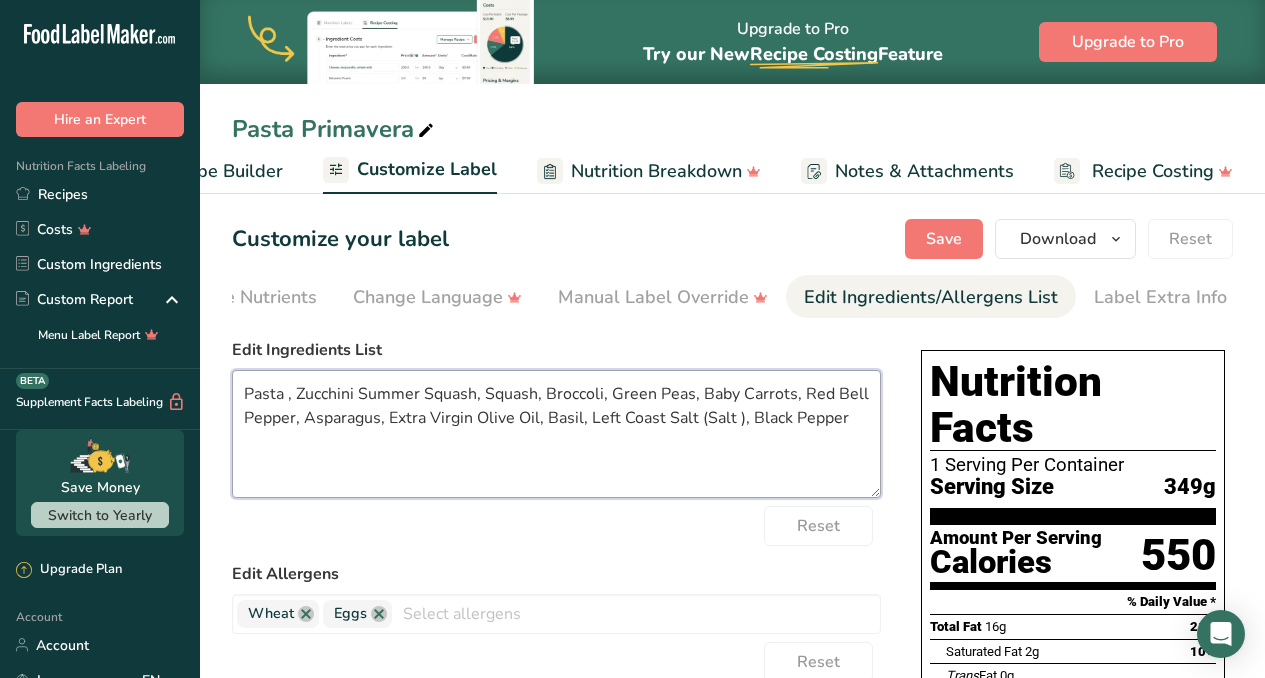 click on "Pasta , Zucchini Summer Squash, Squash, Broccoli, Green Peas, Baby Carrots, Red Bell Pepper, Asparagus, Extra Virgin Olive Oil, Basil, Left Coast Salt (Salt ), Black Pepper" at bounding box center (556, 434) 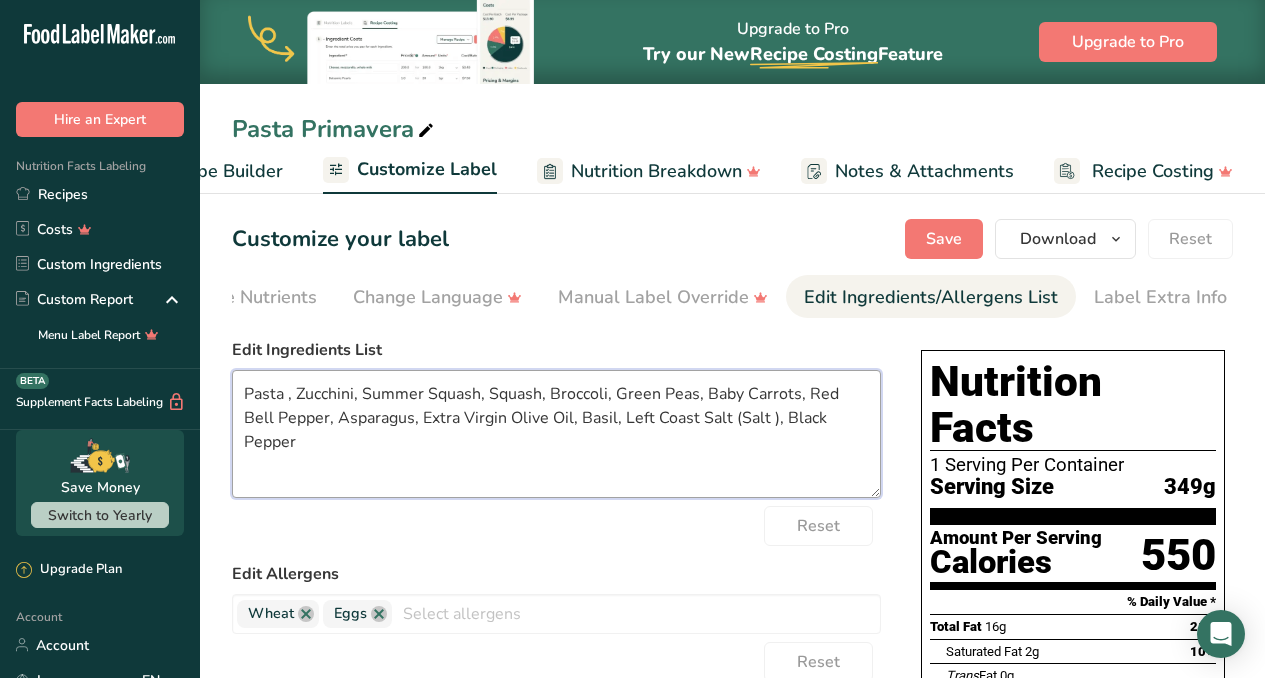 click on "Pasta , Zucchini, Summer Squash, Squash, Broccoli, Green Peas, Baby Carrots, Red Bell Pepper, Asparagus, Extra Virgin Olive Oil, Basil, Left Coast Salt (Salt ), Black Pepper" at bounding box center (556, 434) 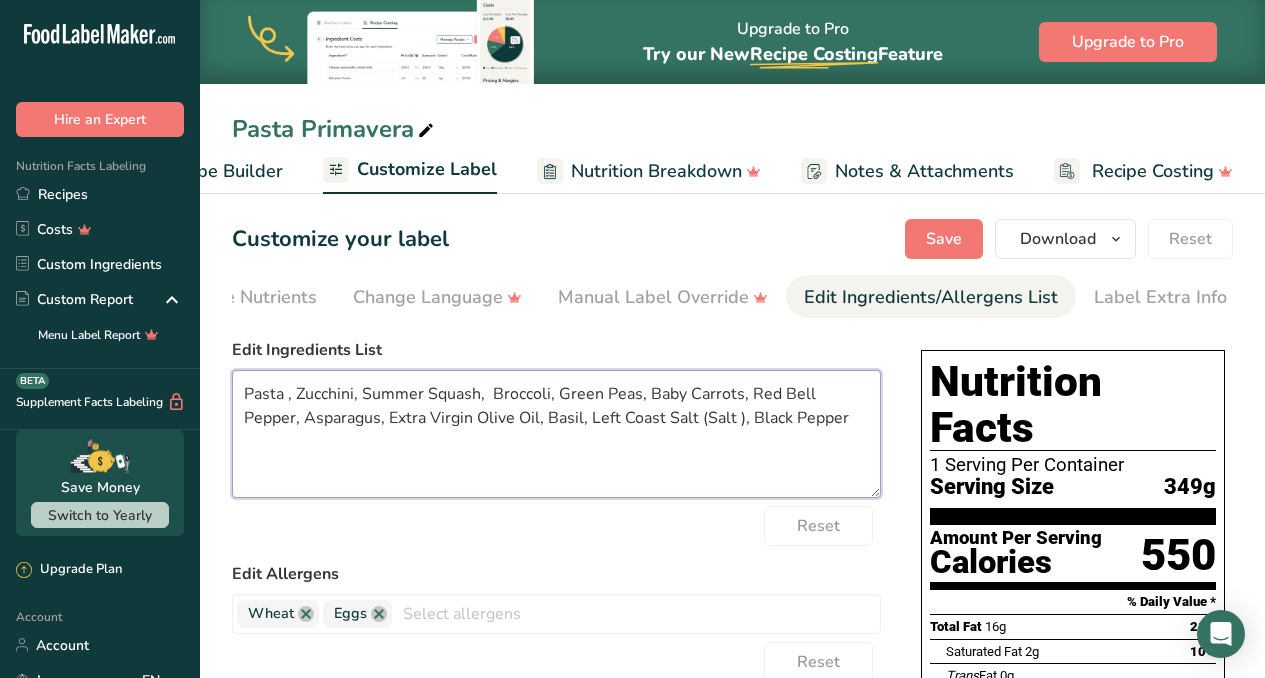 click on "Pasta , Zucchini, Summer Squash,  Broccoli, Green Peas, Baby Carrots, Red Bell Pepper, Asparagus, Extra Virgin Olive Oil, Basil, Left Coast Salt (Salt ), Black Pepper" at bounding box center [556, 434] 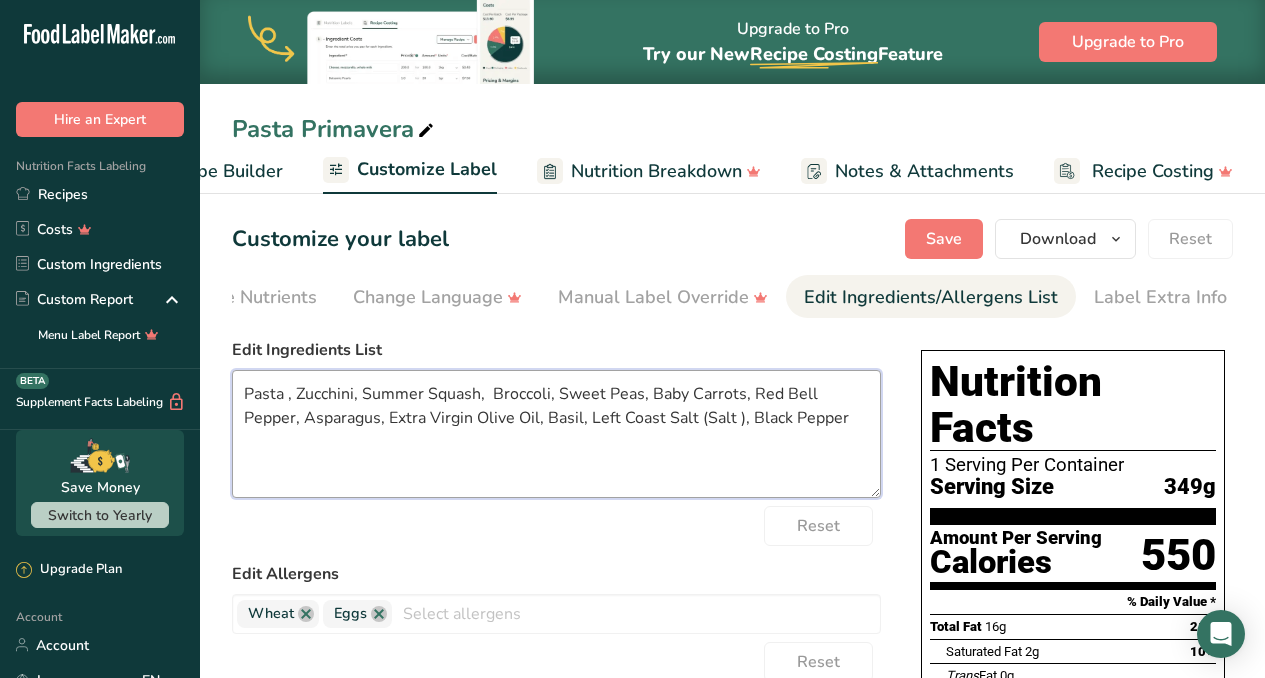 drag, startPoint x: 741, startPoint y: 422, endPoint x: 591, endPoint y: 427, distance: 150.08331 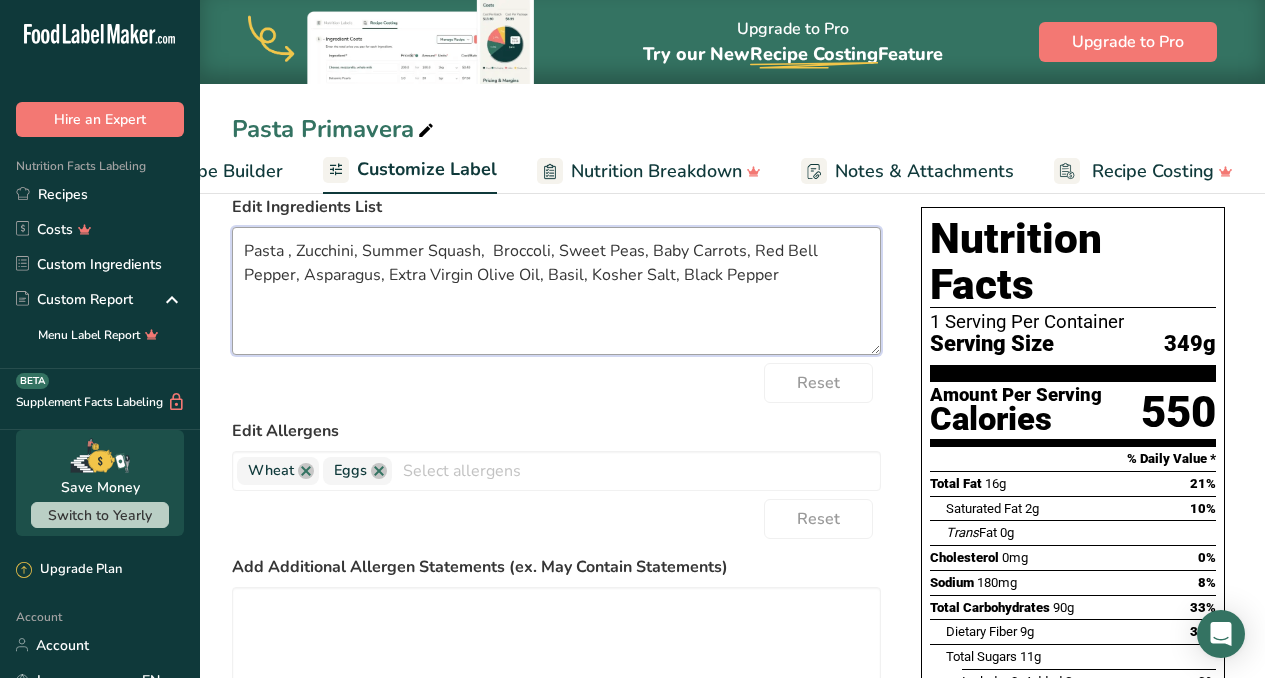 scroll, scrollTop: 0, scrollLeft: 0, axis: both 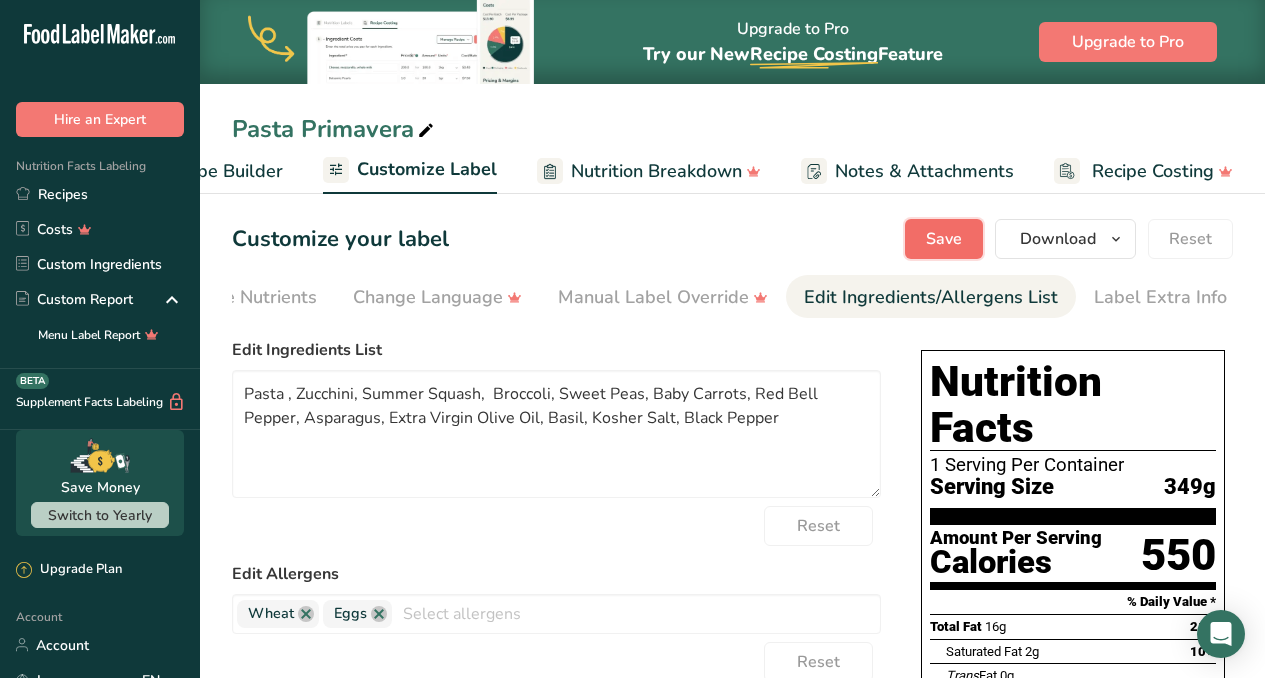 click on "Save" at bounding box center (944, 239) 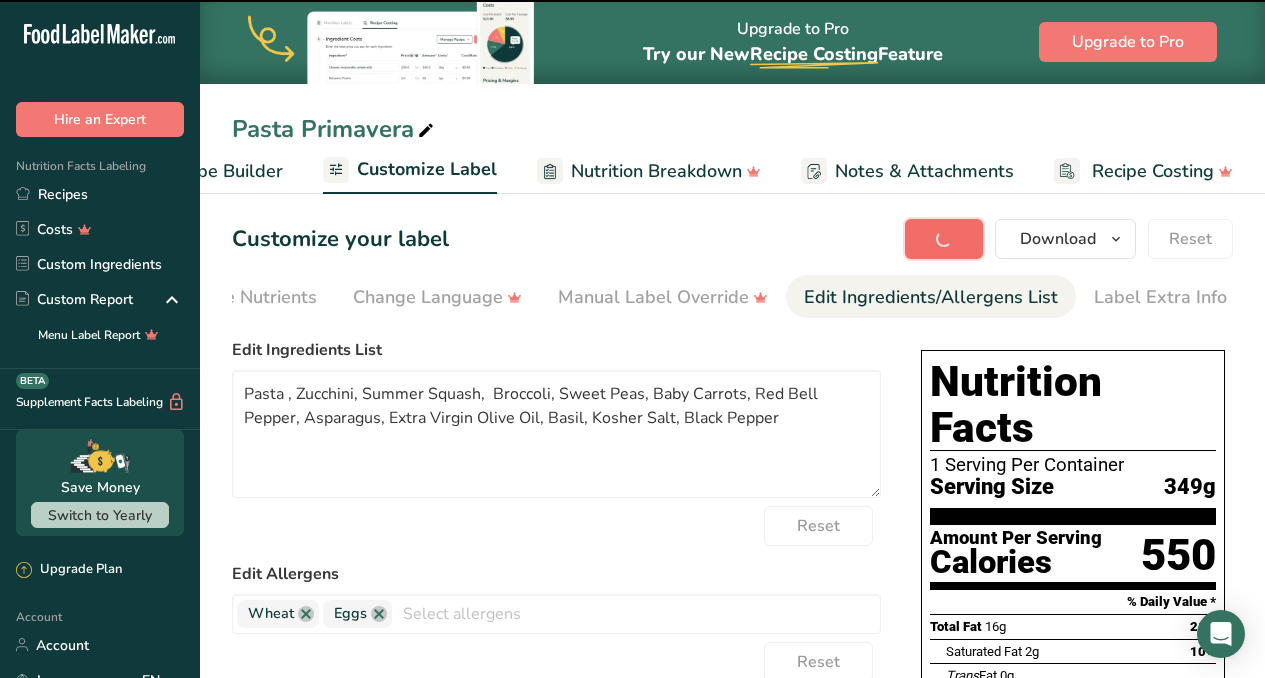 type on "Pasta , Zucchini, Summer Squash,  Broccoli, Sweet Peas, Baby Carrots, Red Bell Pepper, Asparagus, Extra Virgin Olive Oil, Basil, Kosher Salt, Black Pepper" 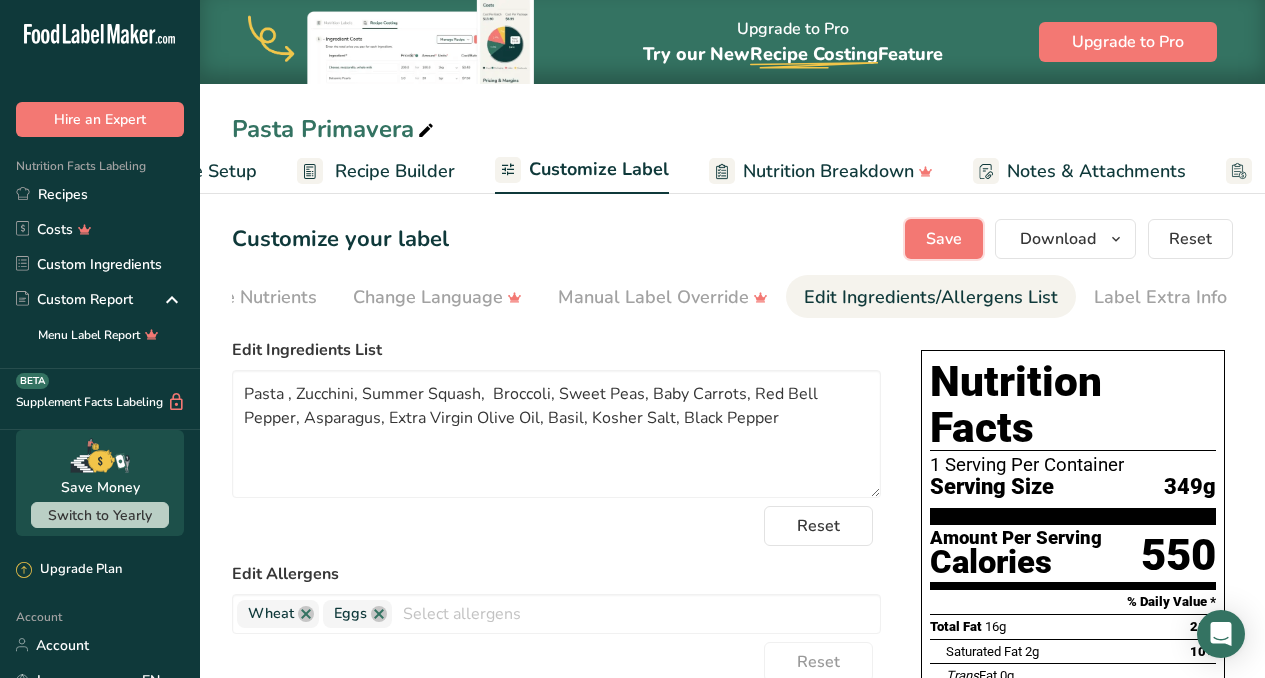 scroll, scrollTop: 0, scrollLeft: 0, axis: both 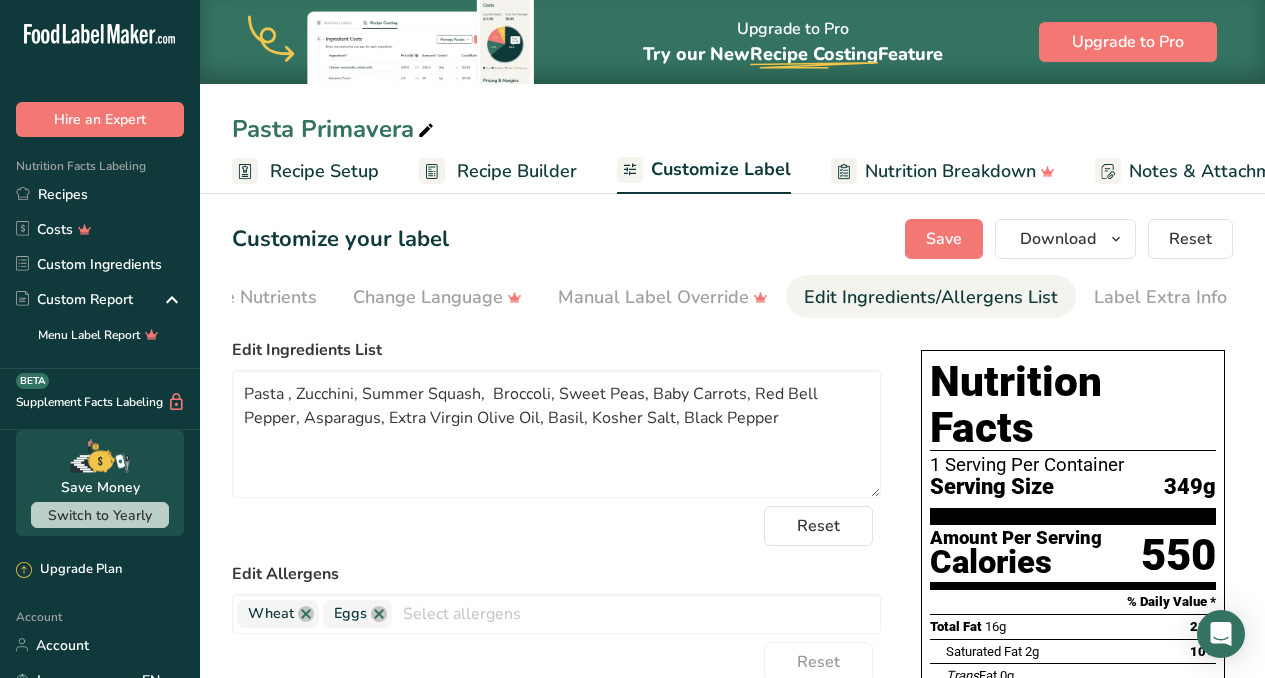 click on "Customize Label" at bounding box center (721, 169) 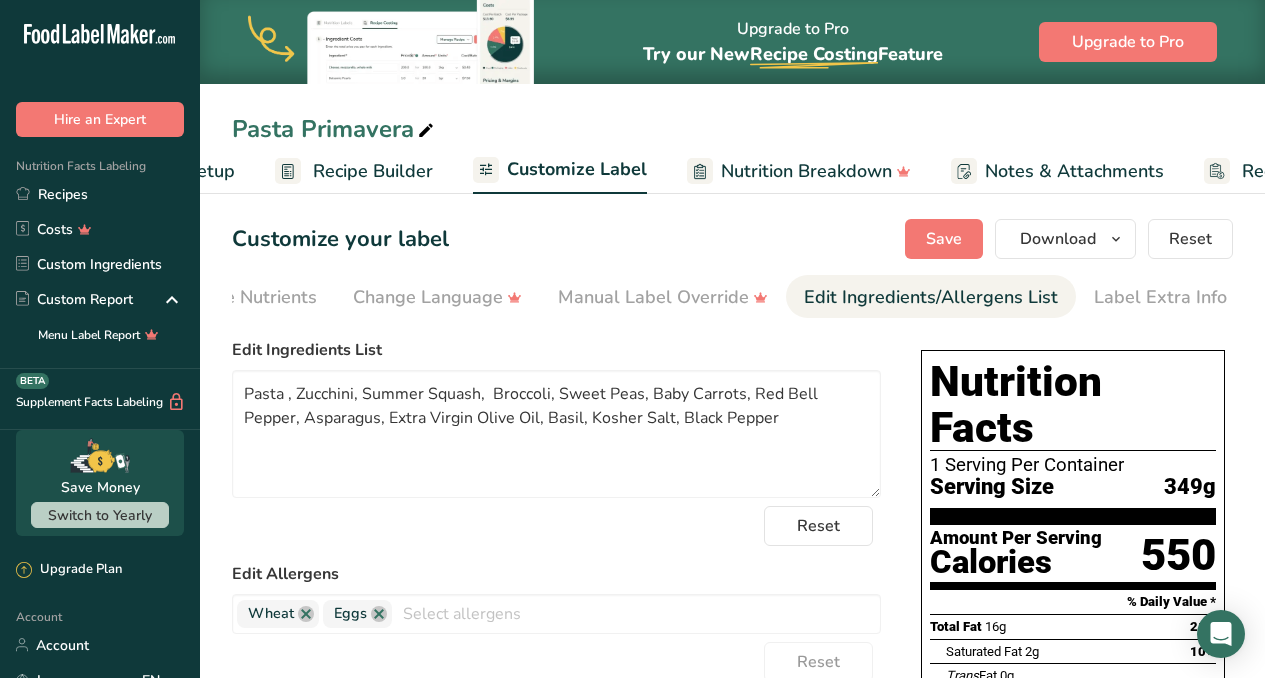 scroll, scrollTop: 0, scrollLeft: 294, axis: horizontal 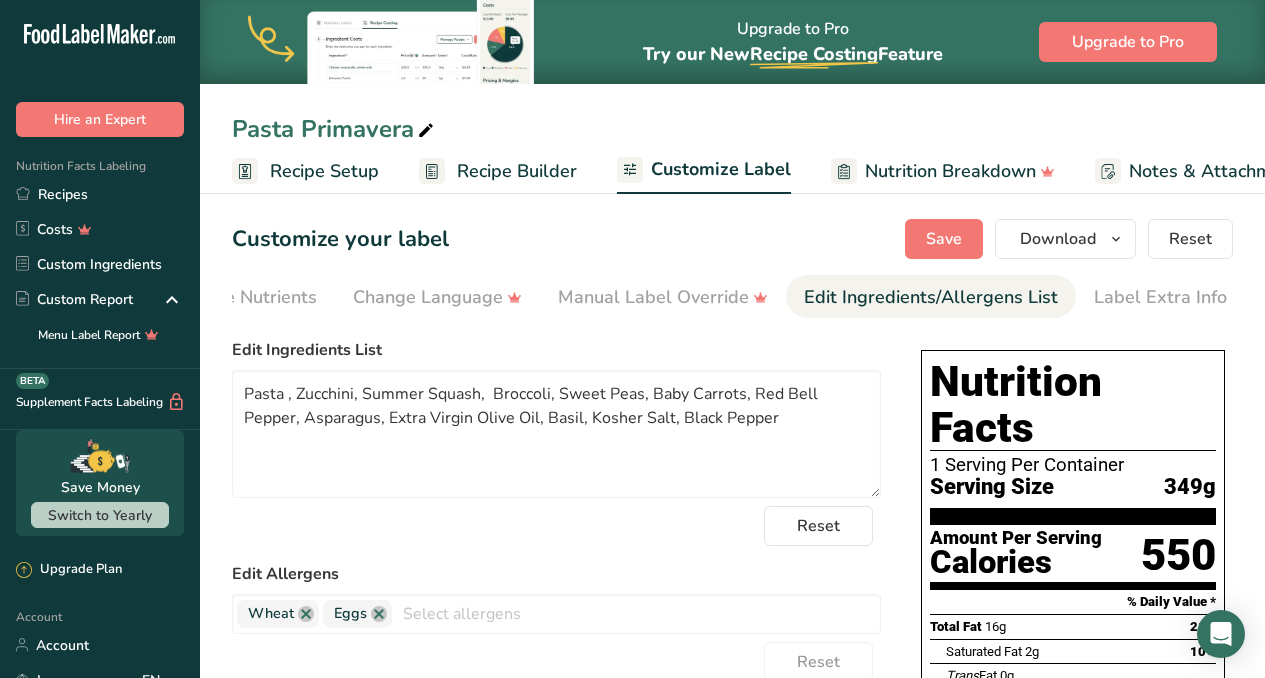 click on "Recipe Builder" at bounding box center (517, 171) 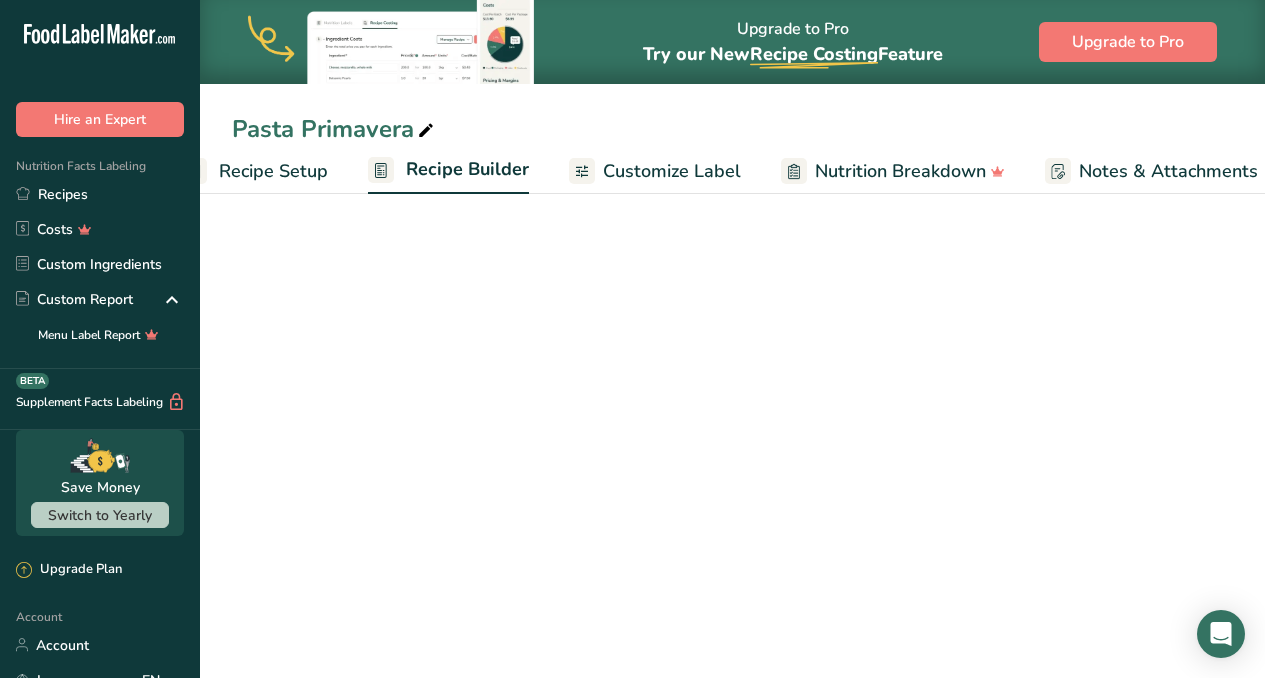 scroll, scrollTop: 0, scrollLeft: 193, axis: horizontal 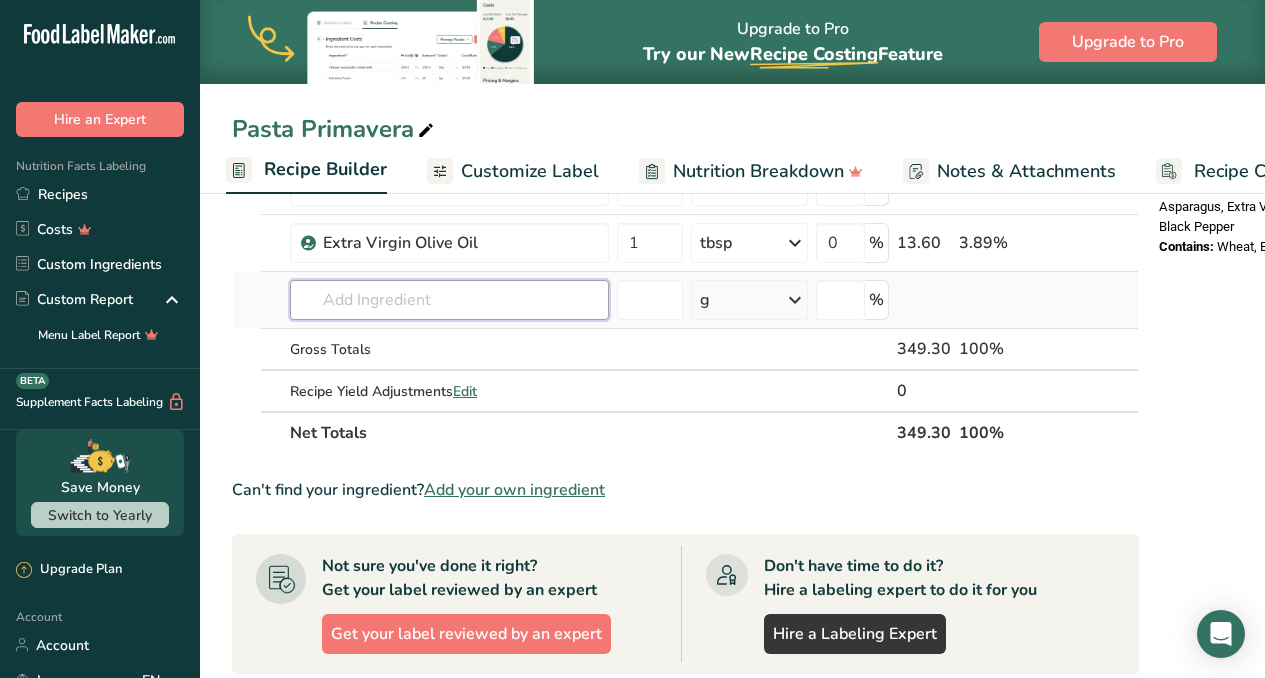 click at bounding box center [449, 300] 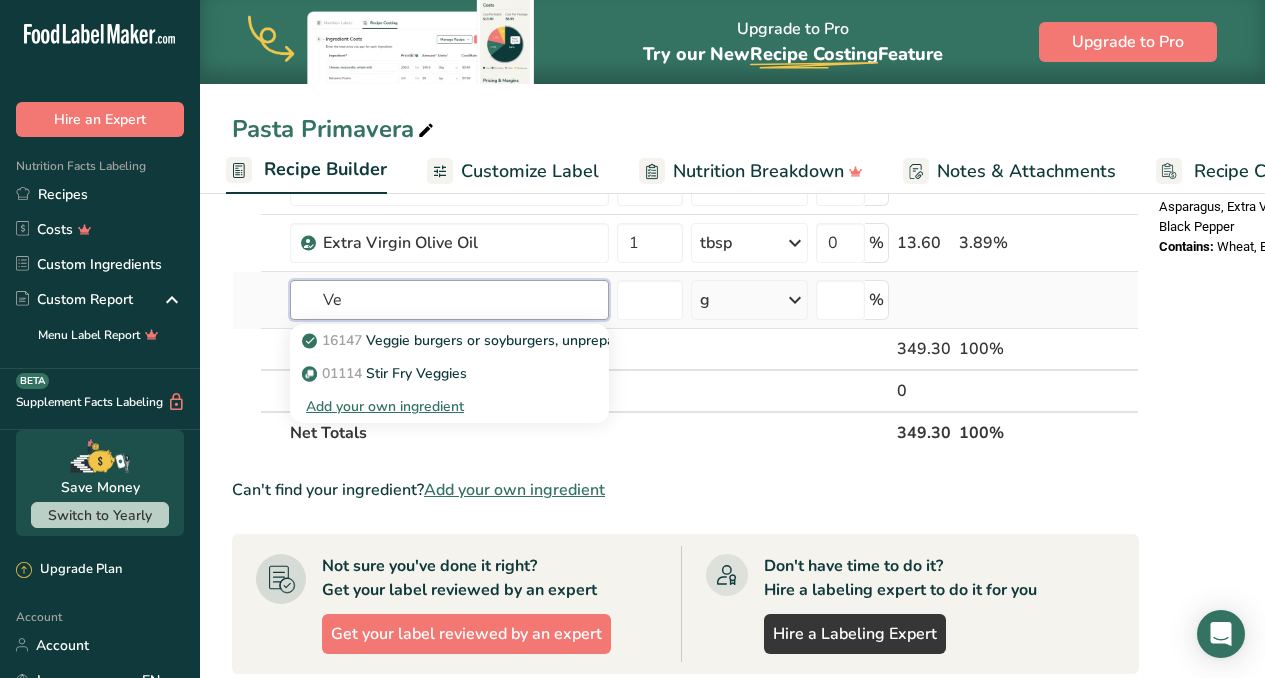 type on "V" 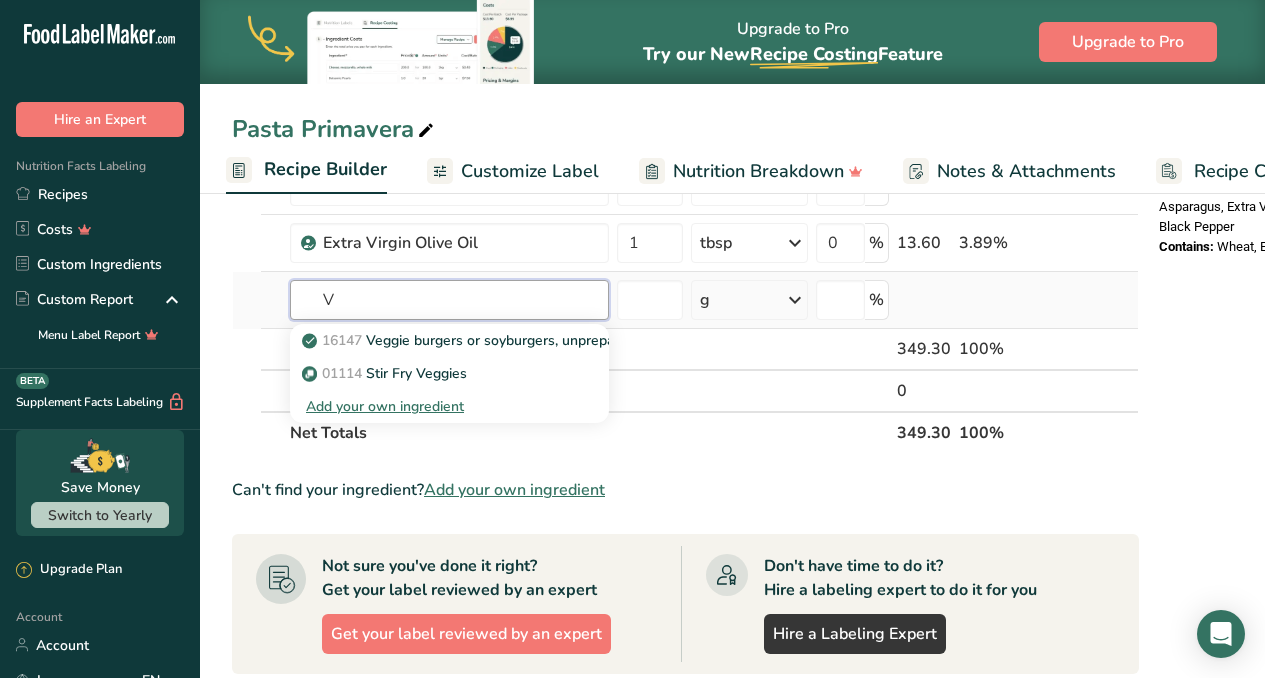 type 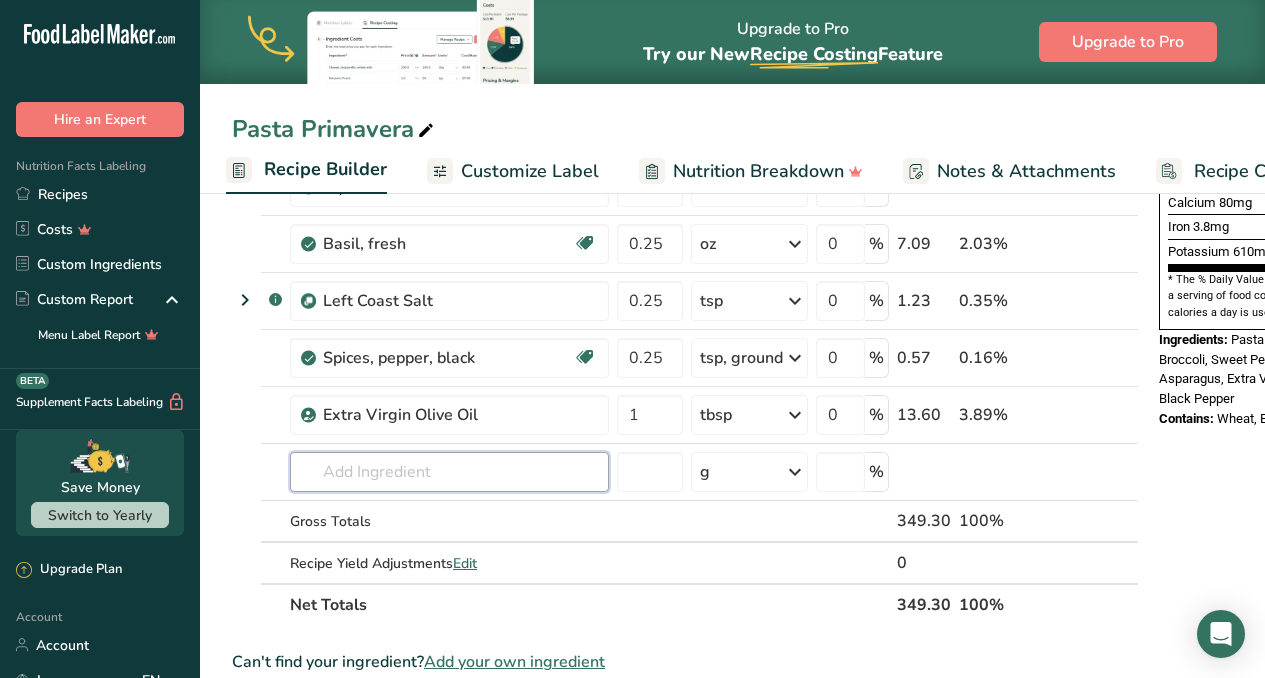 scroll, scrollTop: 0, scrollLeft: 0, axis: both 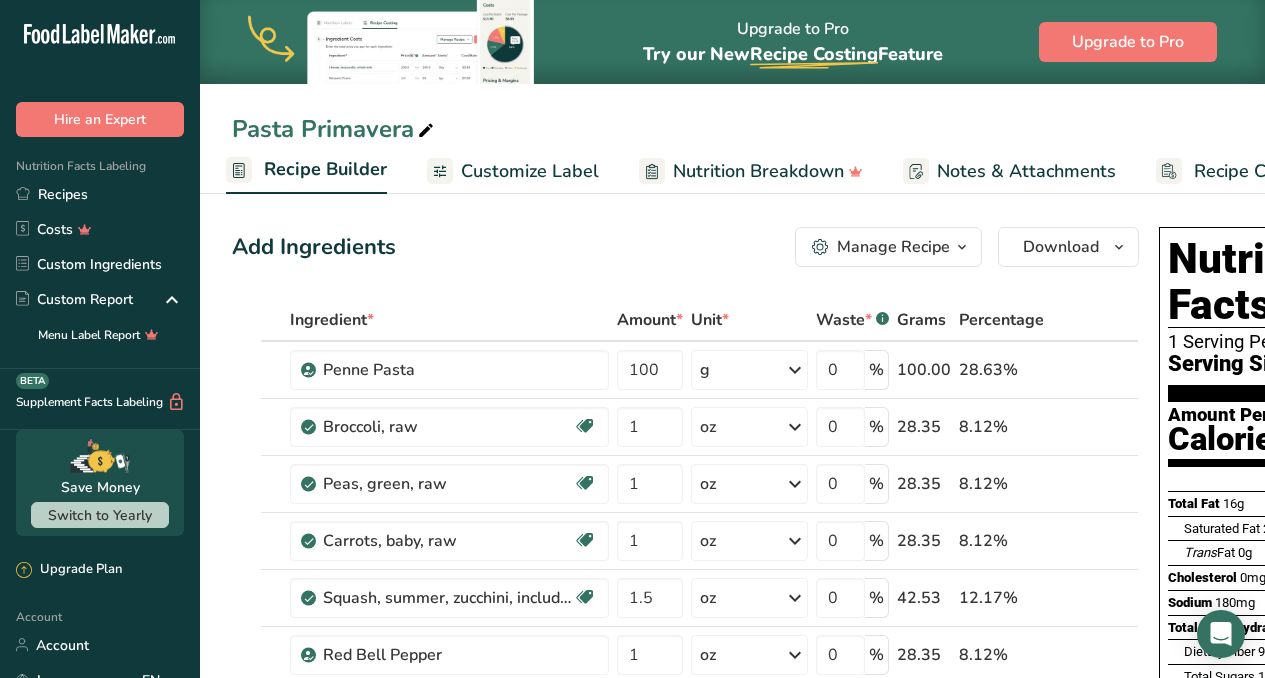 click on "Add Ingredients
Manage Recipe         Delete Recipe           Duplicate Recipe             Scale Recipe             Save as Sub-Recipe   .a-a{fill:#347362;}.b-a{fill:#fff;}                               Nutrition Breakdown                   Recipe Card
NEW
Amino Acids Pattern Report             Activity History
Download
Choose your preferred label style
Standard FDA label
Standard FDA label
The most common format for nutrition facts labels in compliance with the FDA's typeface, style and requirements
Tabular FDA label
A label format compliant with the FDA regulations presented in a tabular (horizontal) display.
Linear FDA label
A simple linear display for small sized packages.
Simplified FDA label" at bounding box center [685, 247] 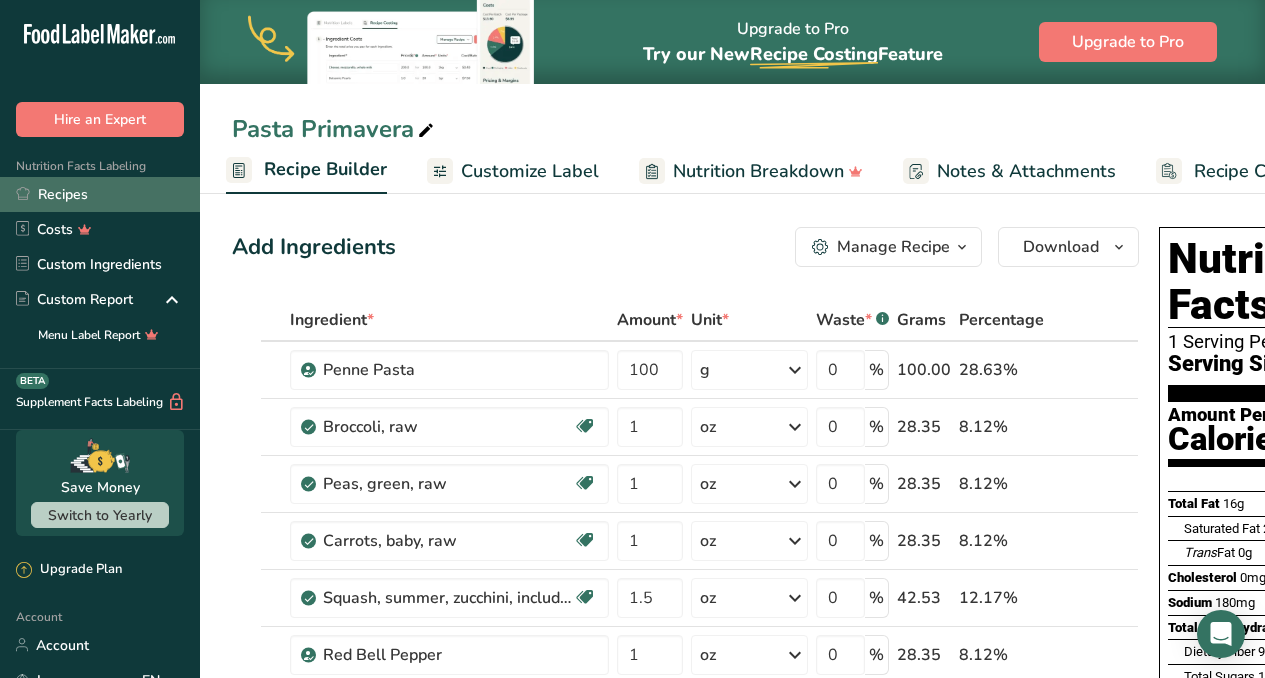 click on "Recipes" at bounding box center [100, 194] 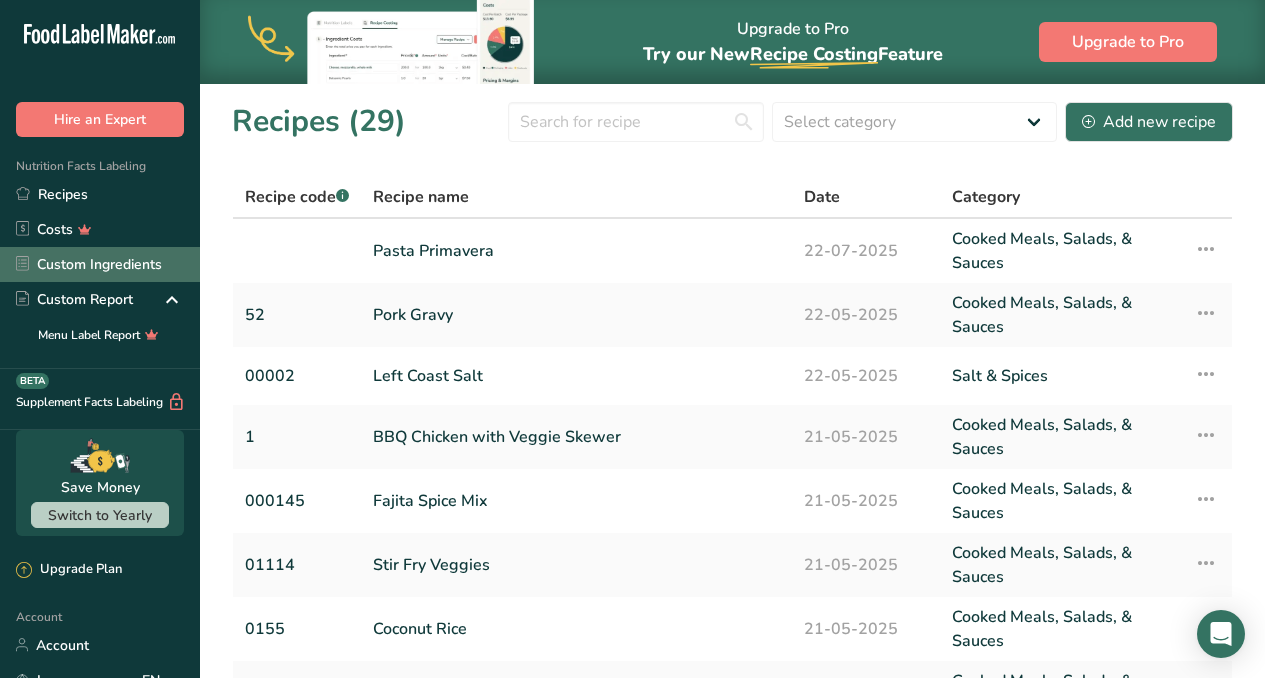 click on "Custom Ingredients" at bounding box center [100, 264] 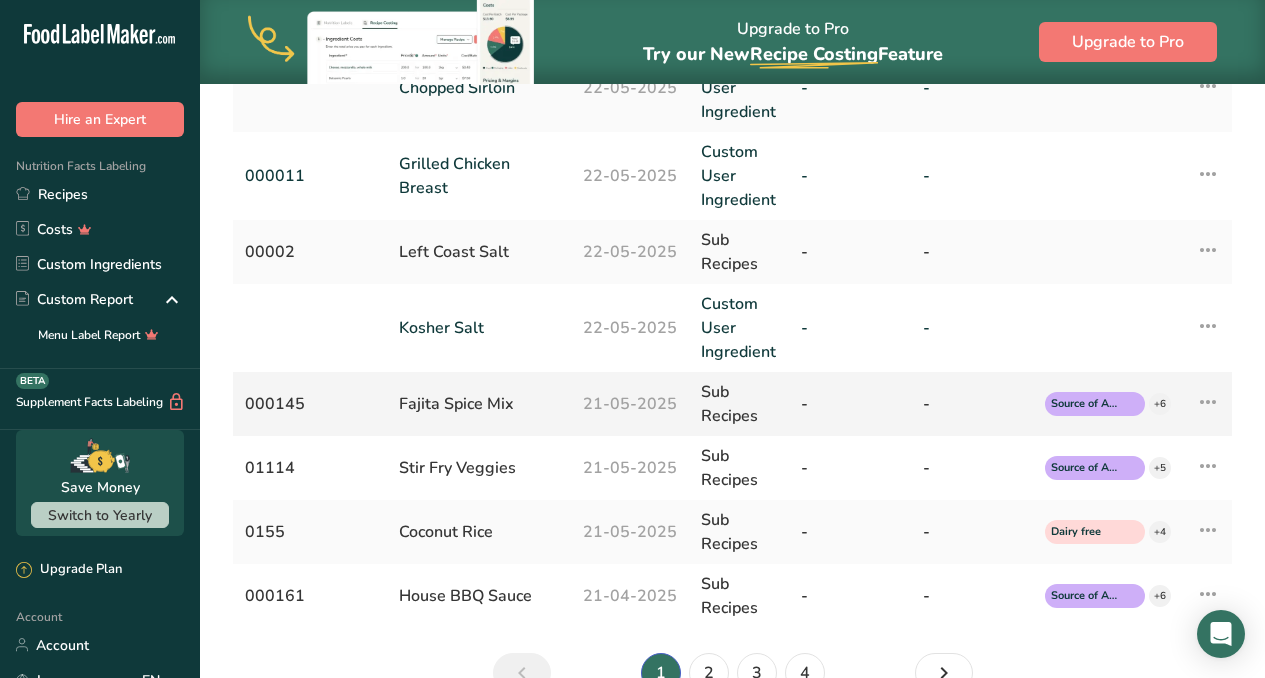 scroll, scrollTop: 946, scrollLeft: 0, axis: vertical 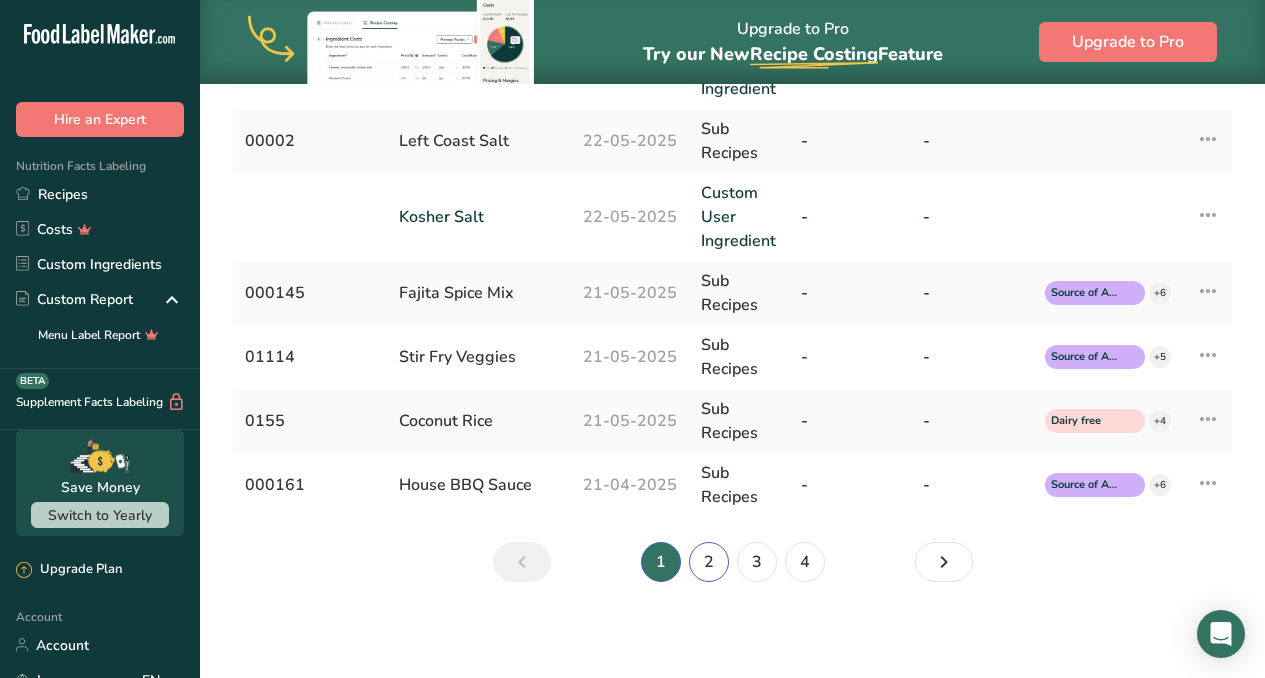 click on "2" at bounding box center [709, 562] 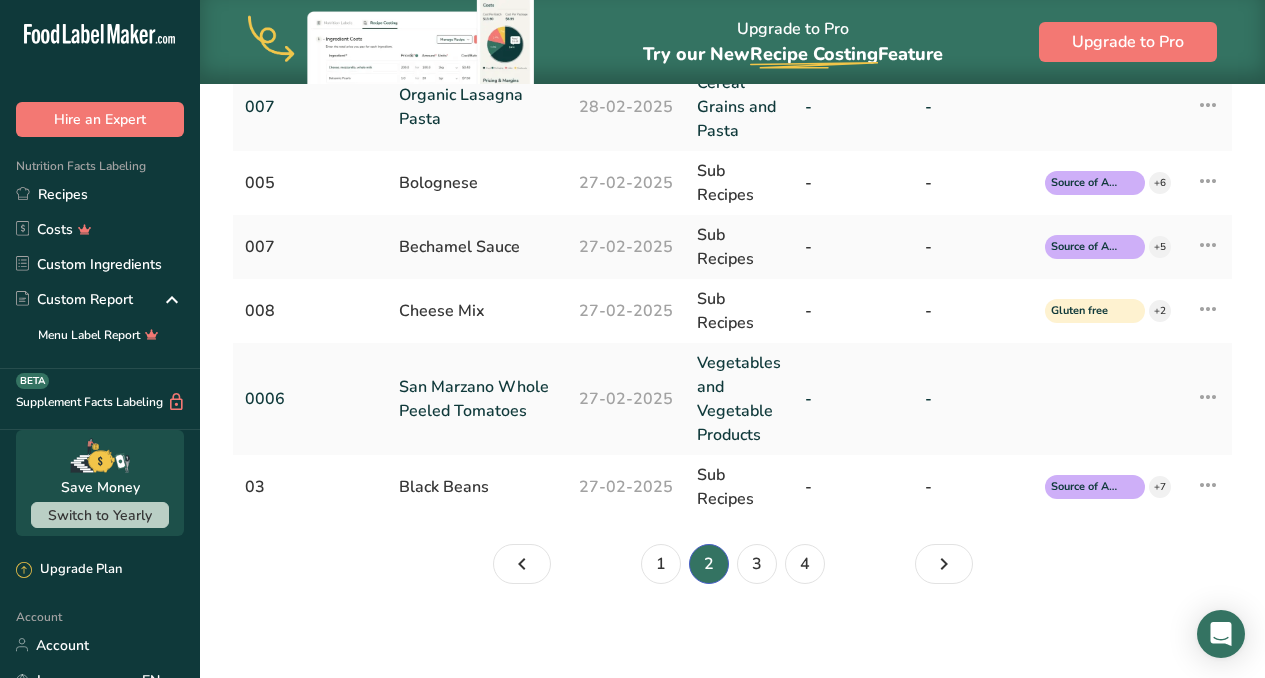 scroll, scrollTop: 940, scrollLeft: 0, axis: vertical 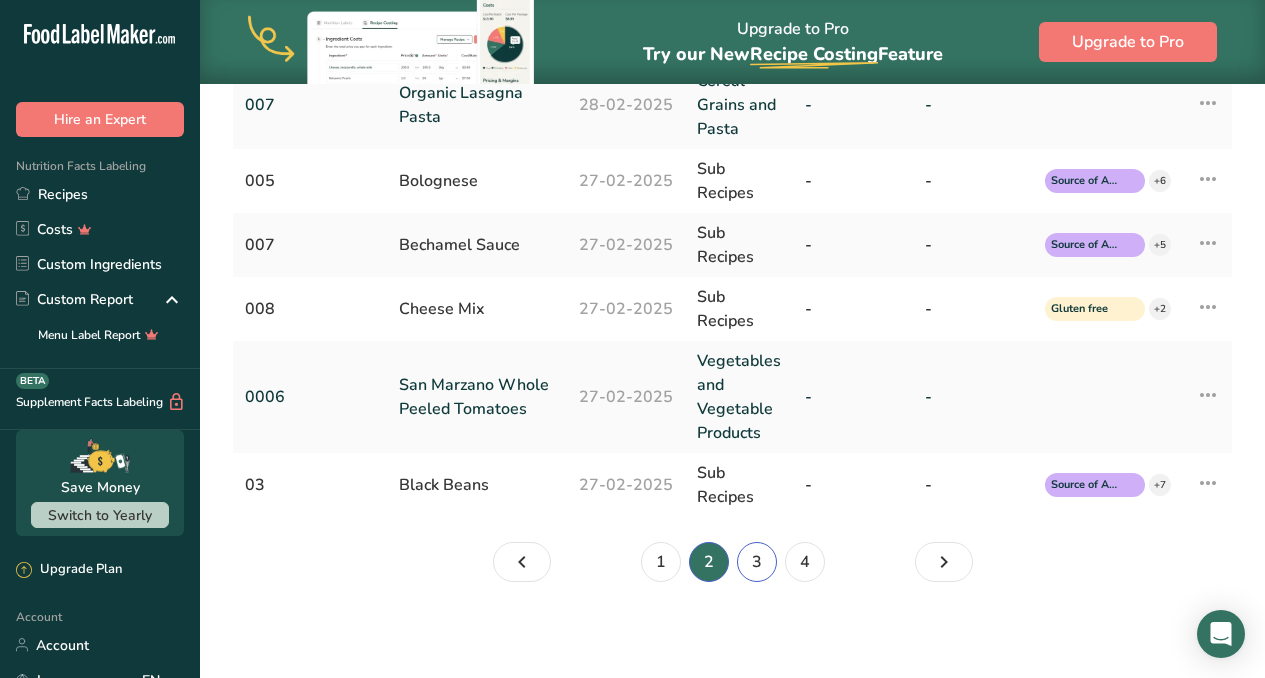 click on "3" at bounding box center (757, 562) 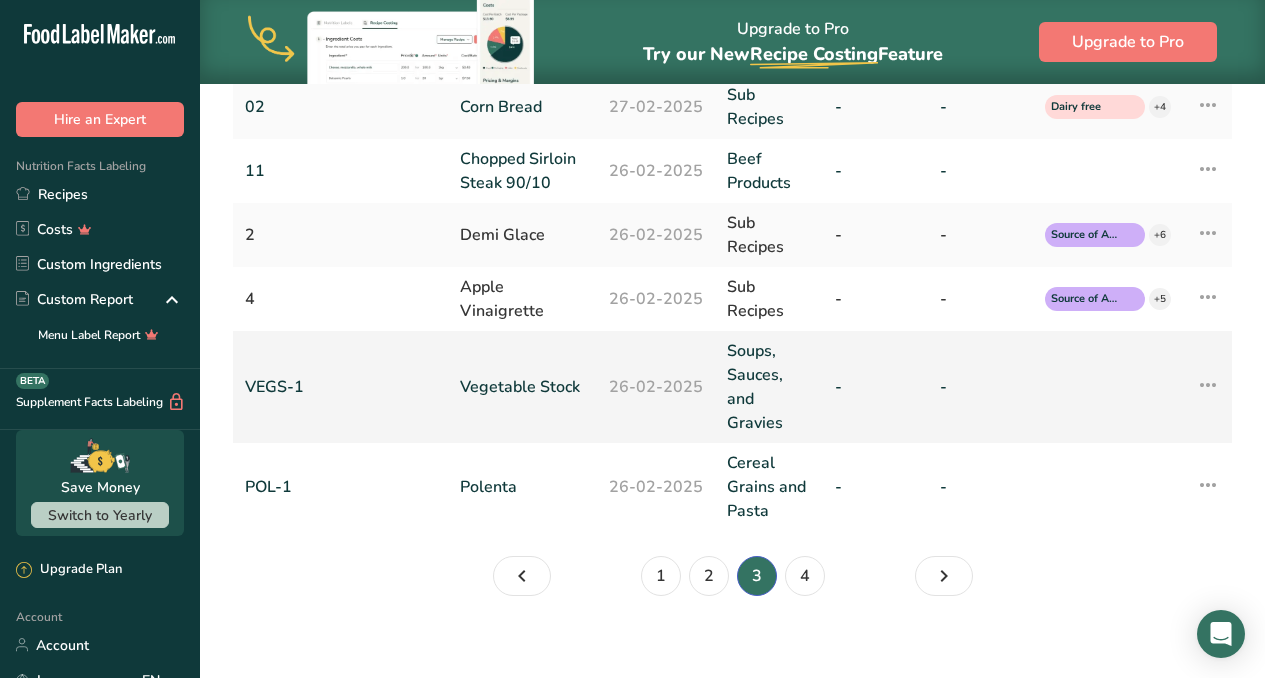 scroll, scrollTop: 988, scrollLeft: 0, axis: vertical 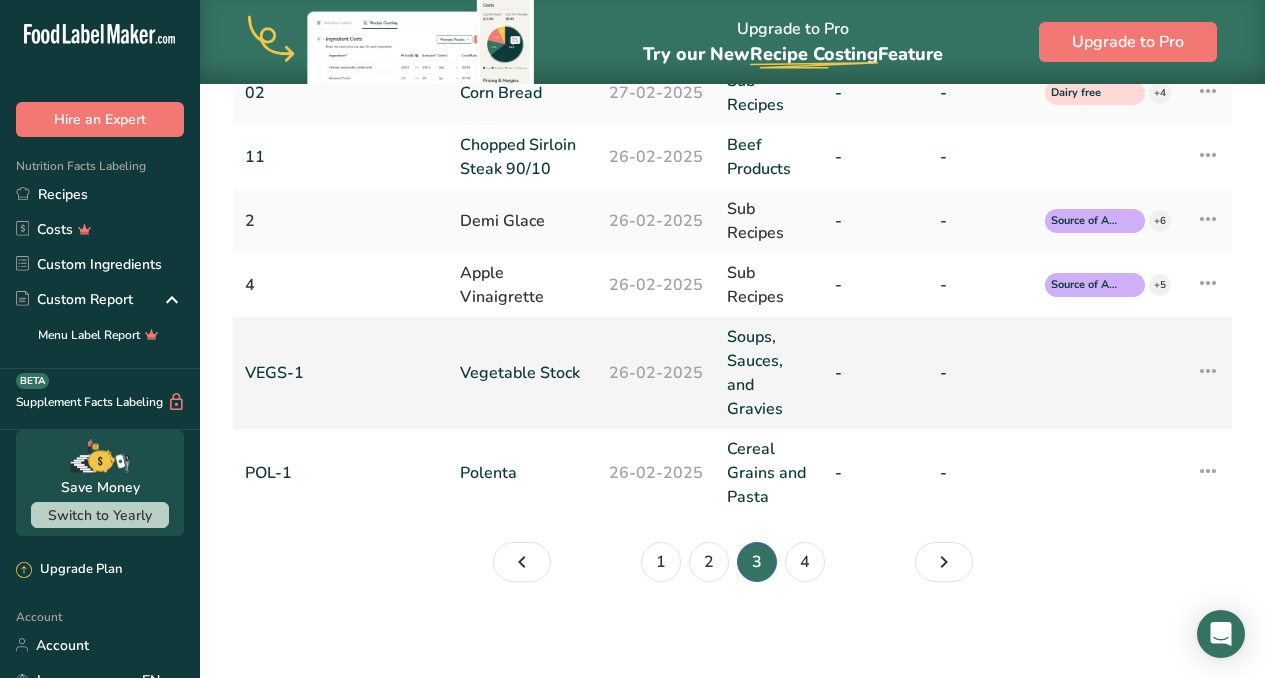 click on "Vegetable Stock" at bounding box center (522, 373) 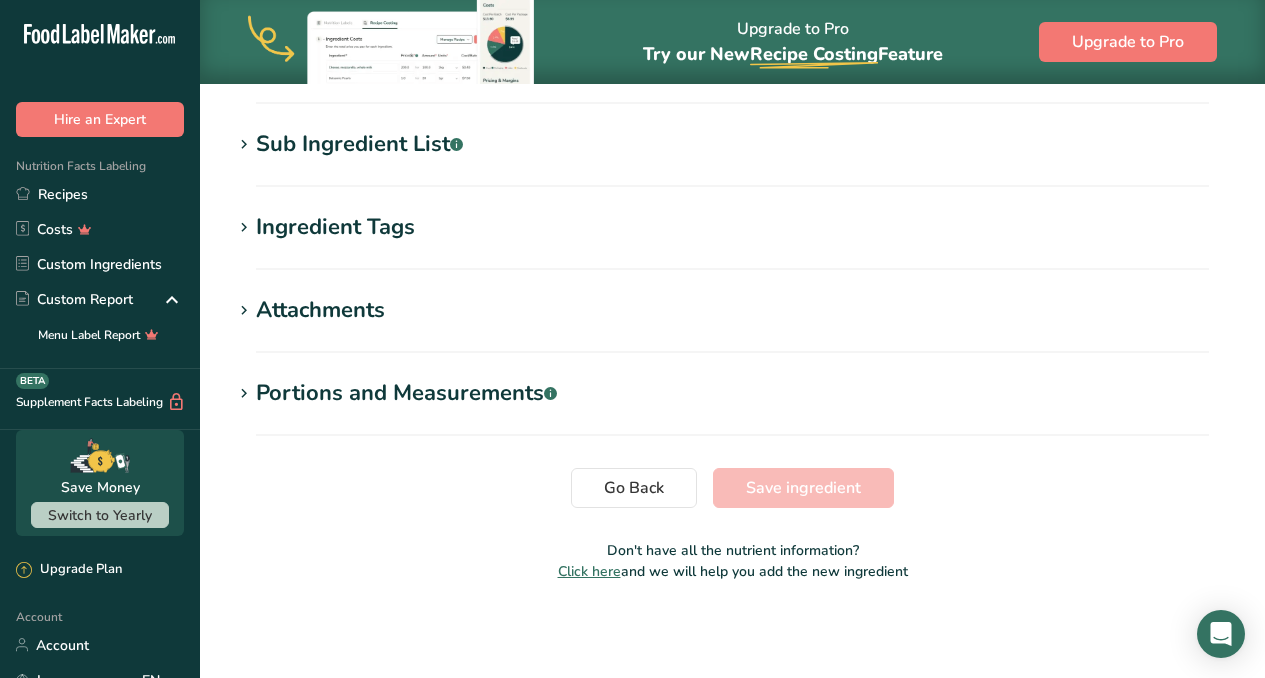 scroll, scrollTop: 0, scrollLeft: 0, axis: both 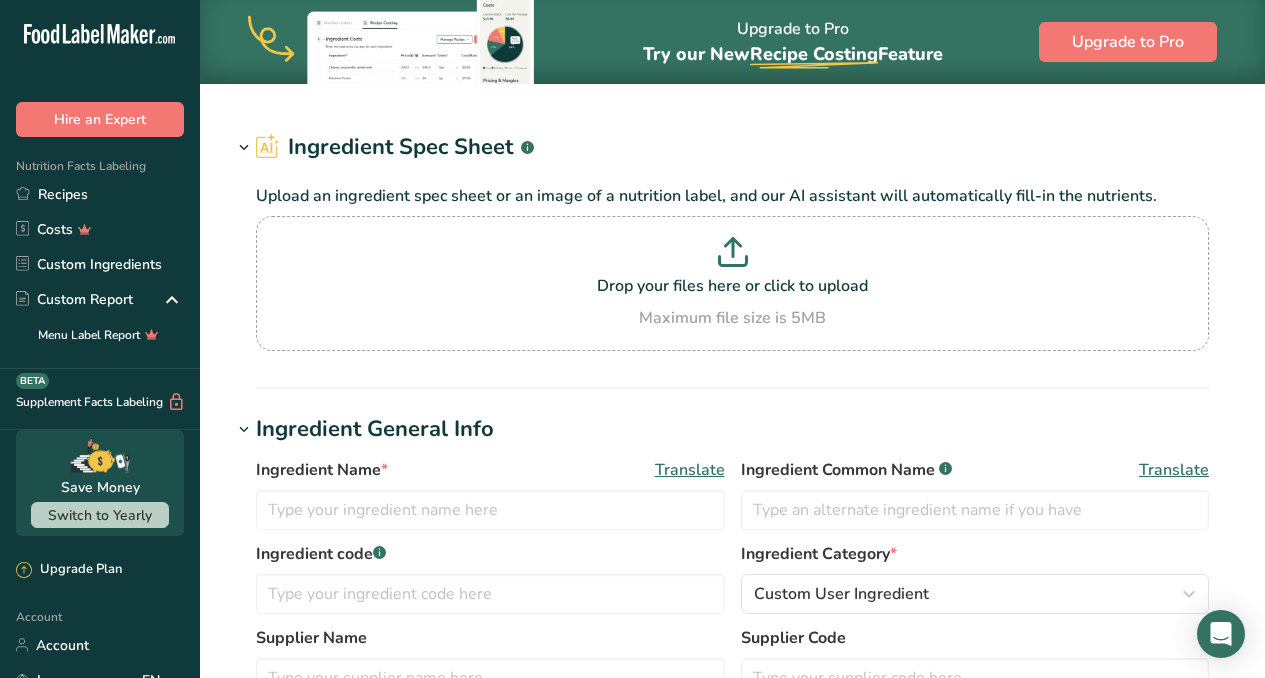 type on "Vegetable Stock" 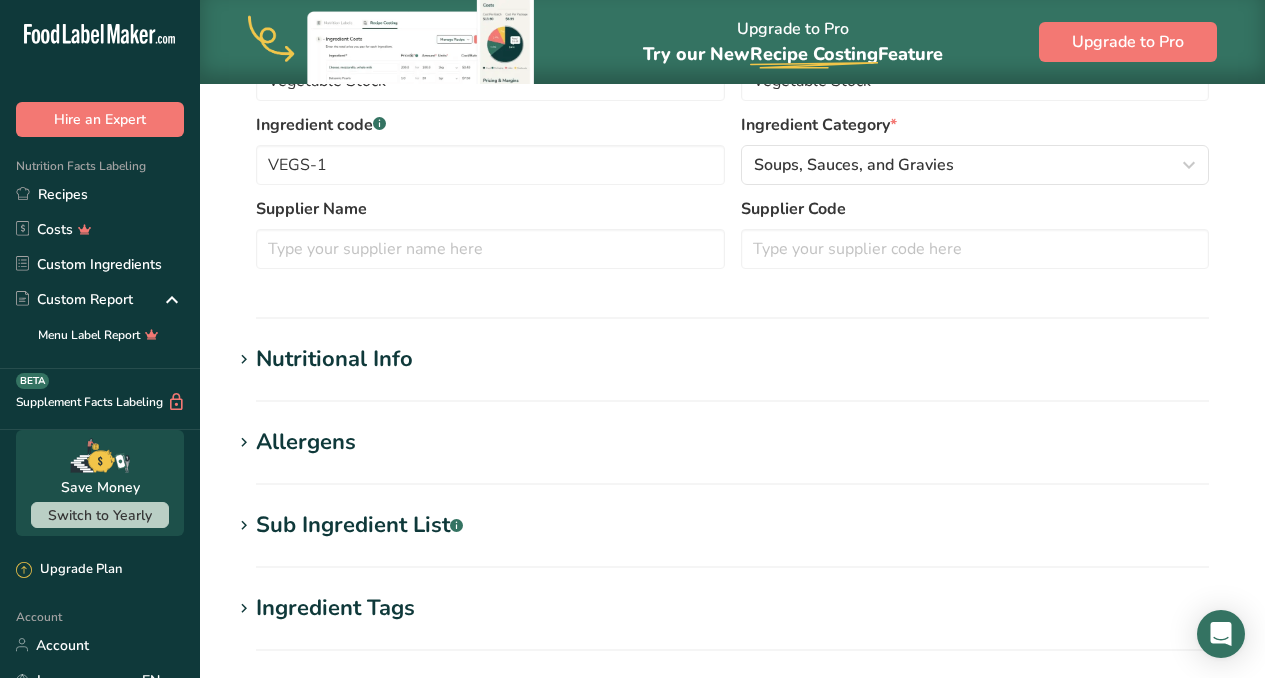 scroll, scrollTop: 556, scrollLeft: 0, axis: vertical 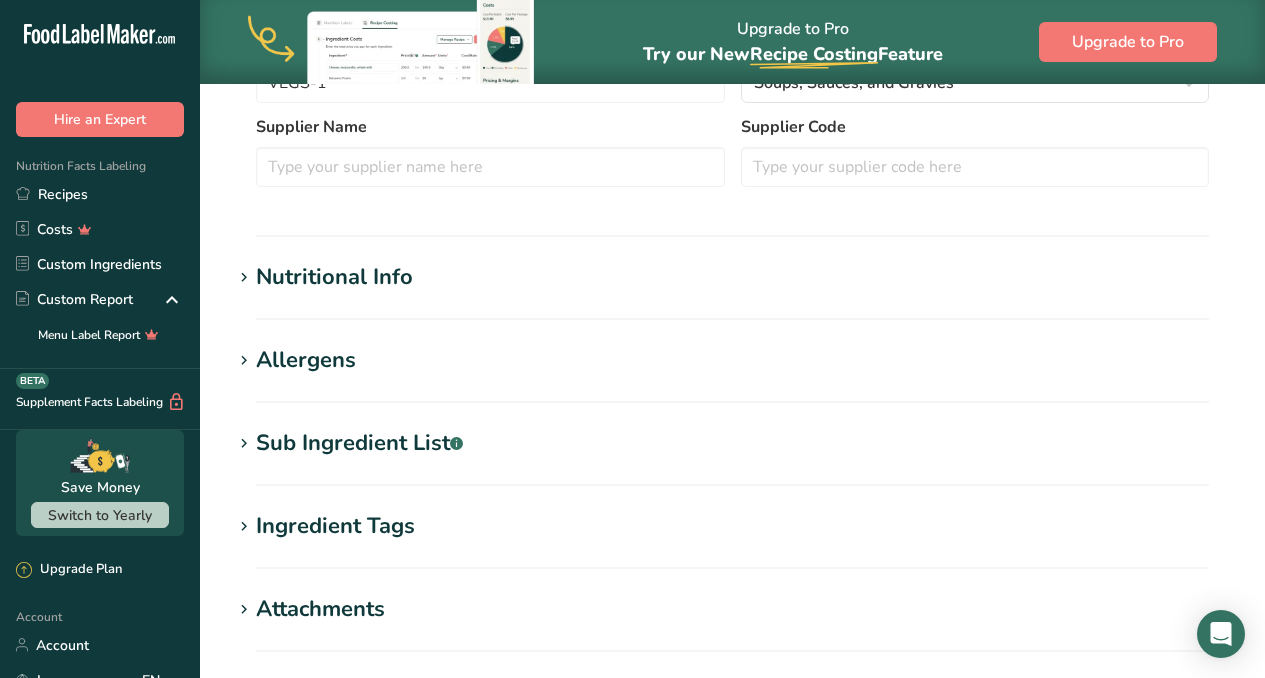 click on "Nutritional Info" at bounding box center [334, 277] 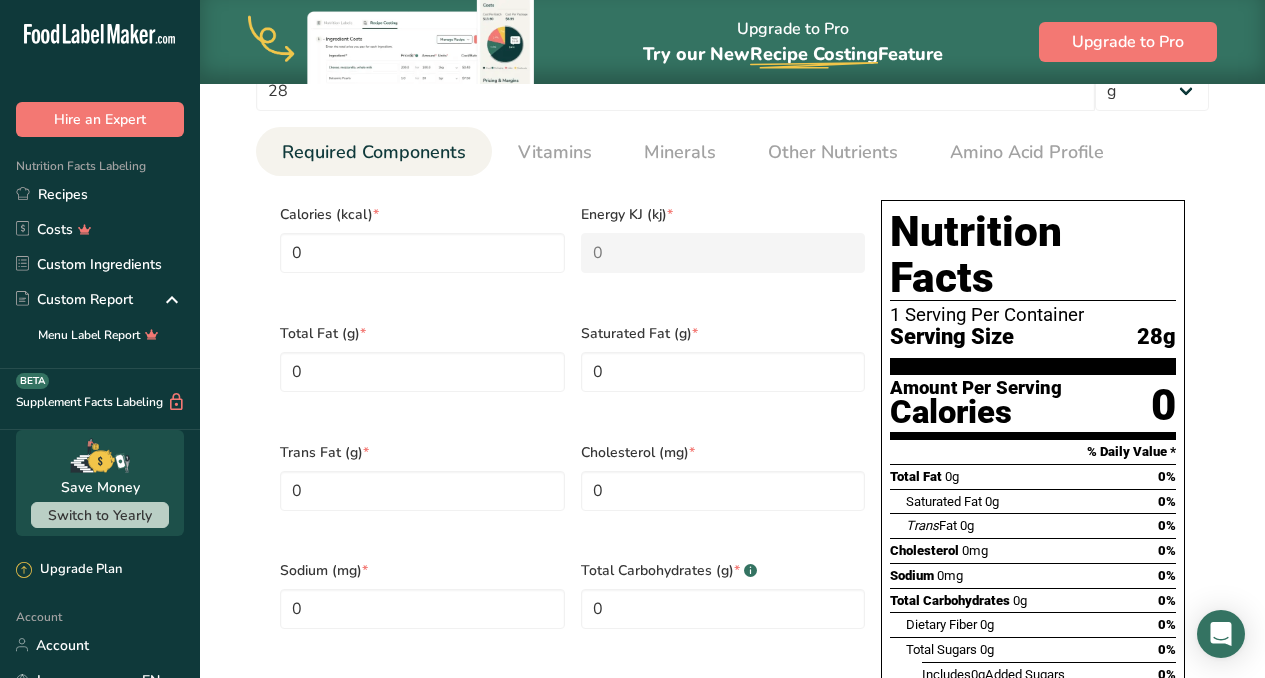 scroll, scrollTop: 0, scrollLeft: 0, axis: both 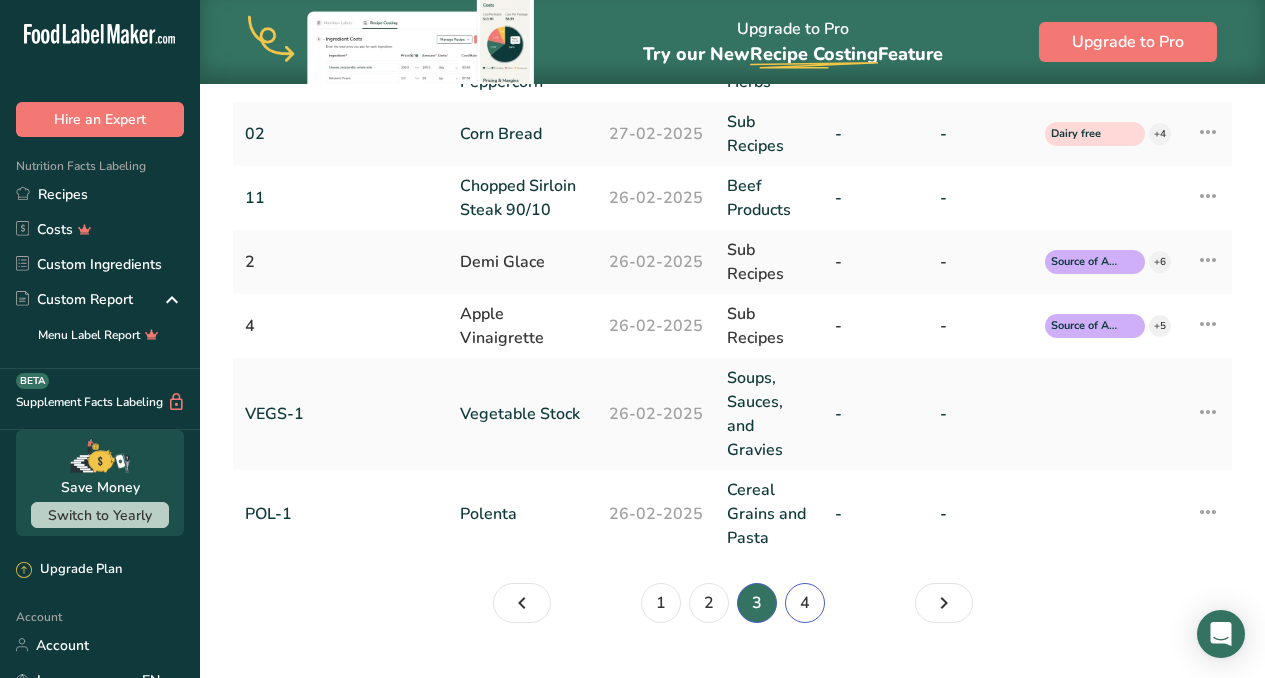 click on "4" at bounding box center [805, 603] 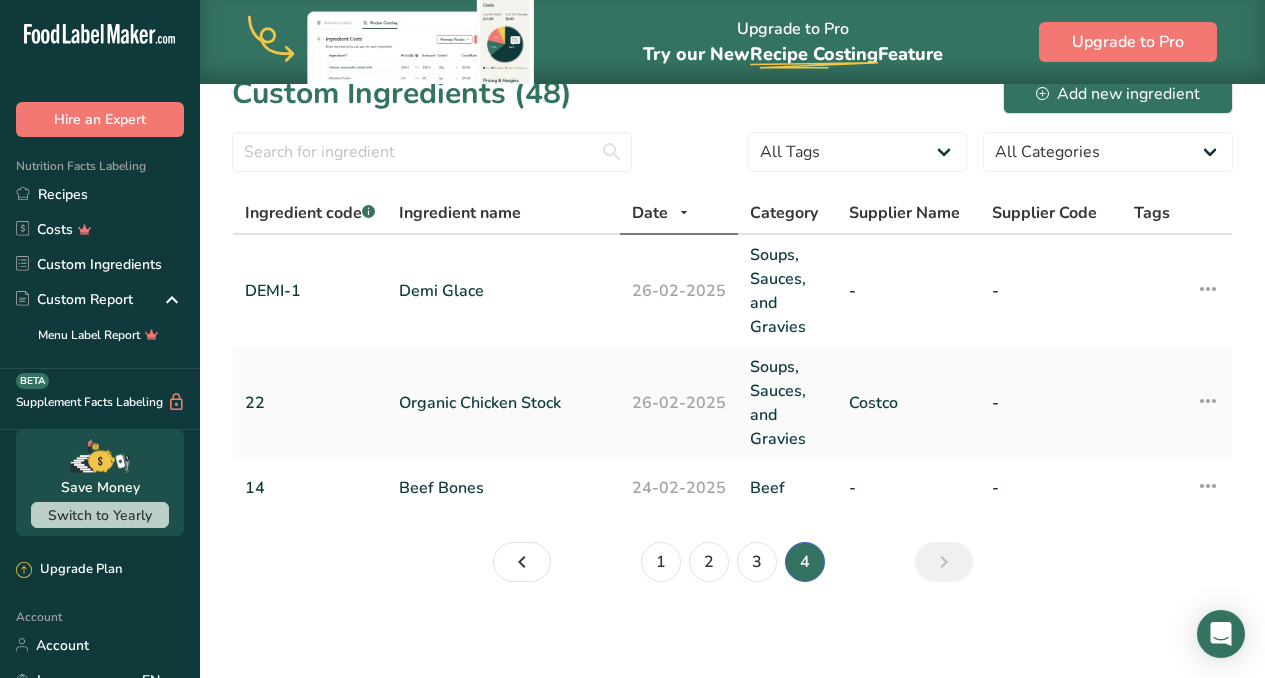 scroll, scrollTop: 28, scrollLeft: 0, axis: vertical 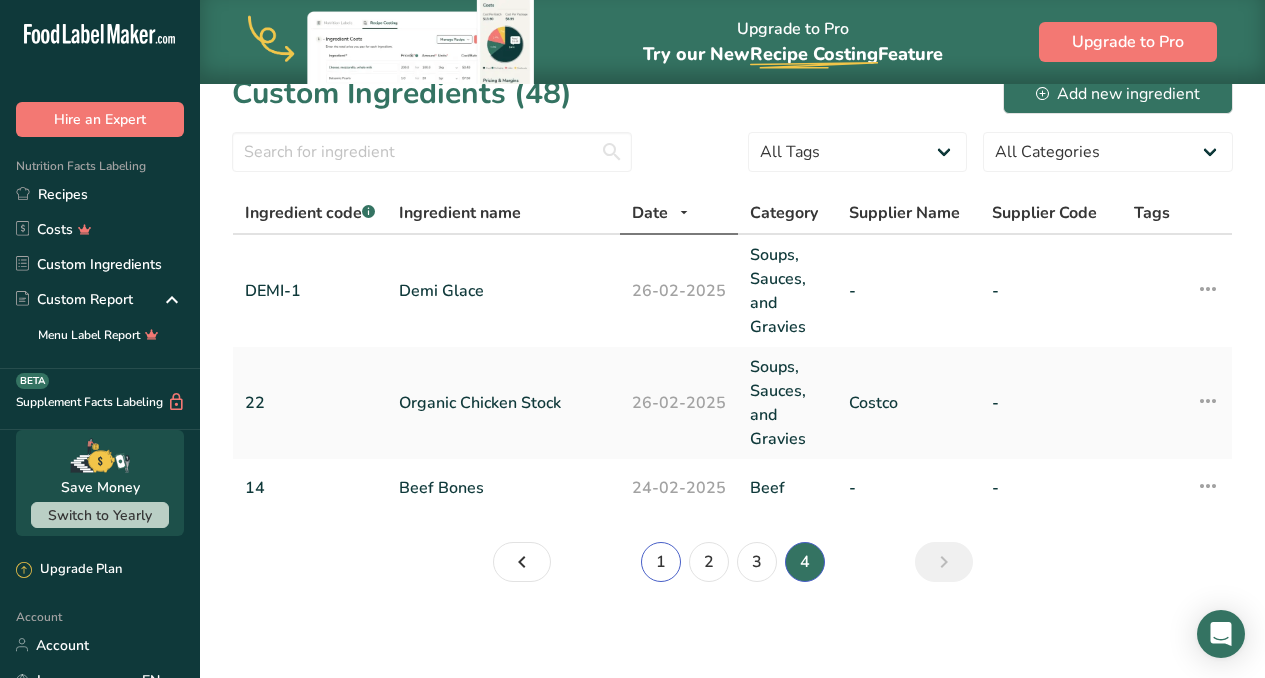 click on "1" at bounding box center (661, 562) 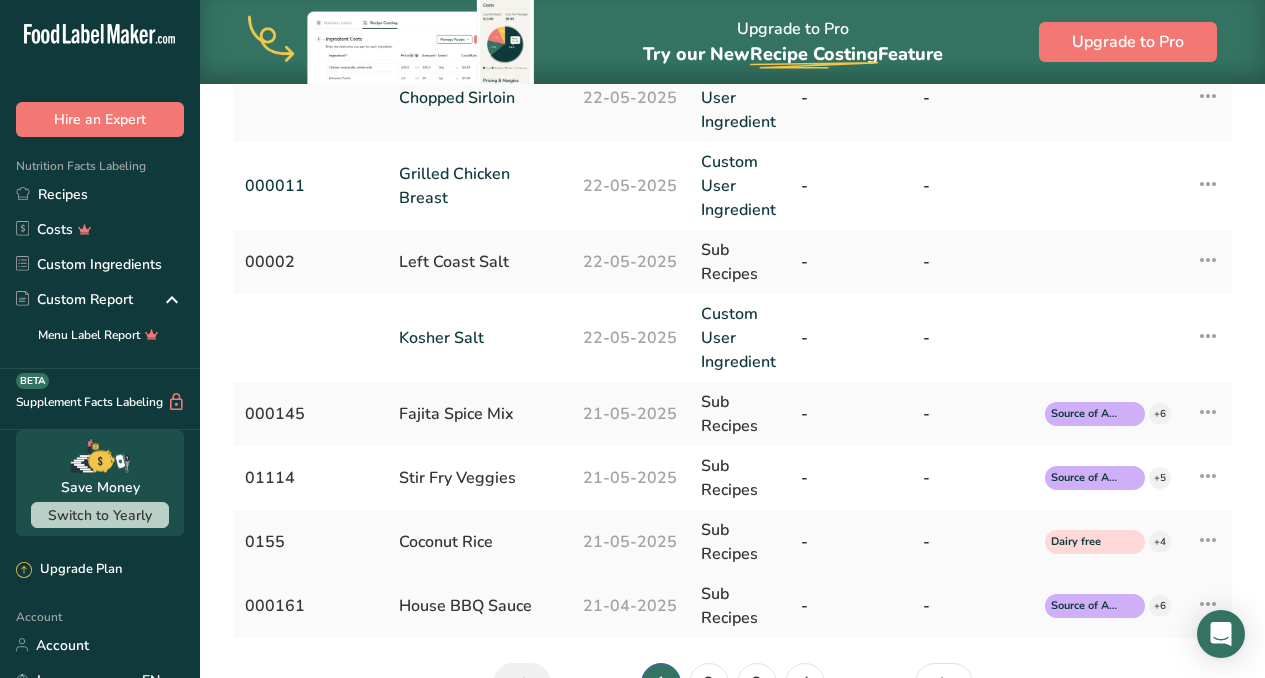 scroll, scrollTop: 946, scrollLeft: 0, axis: vertical 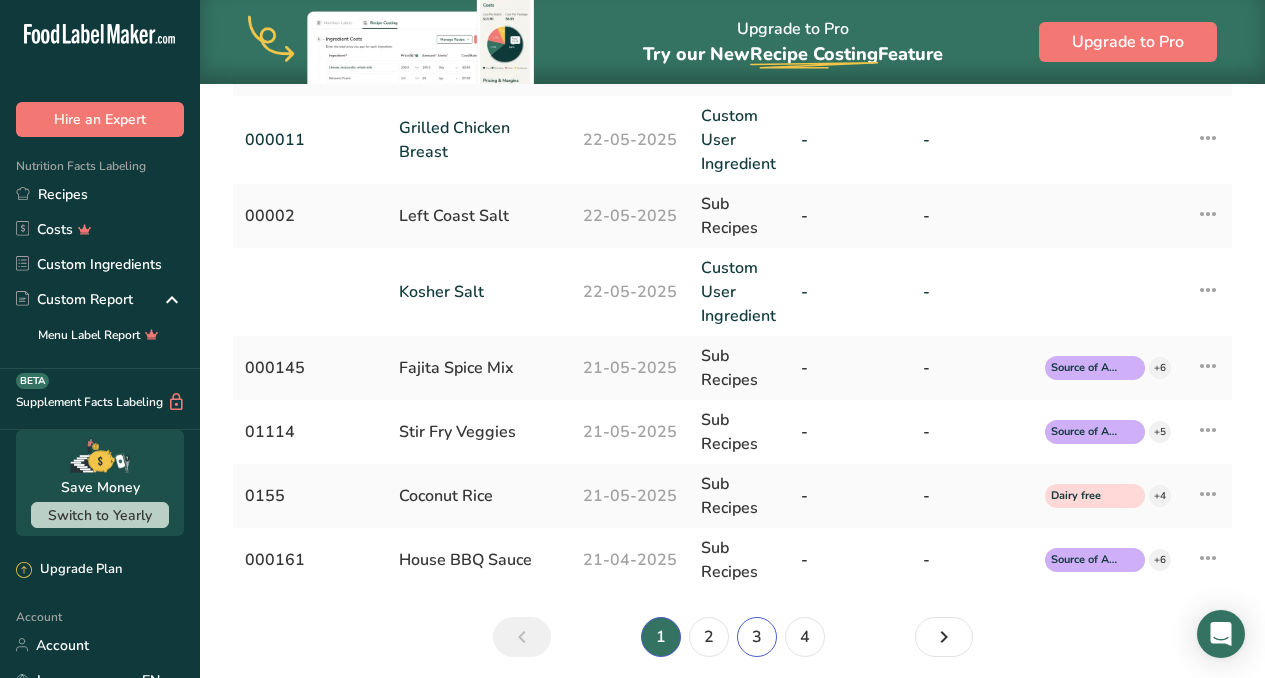 click on "3" at bounding box center (757, 637) 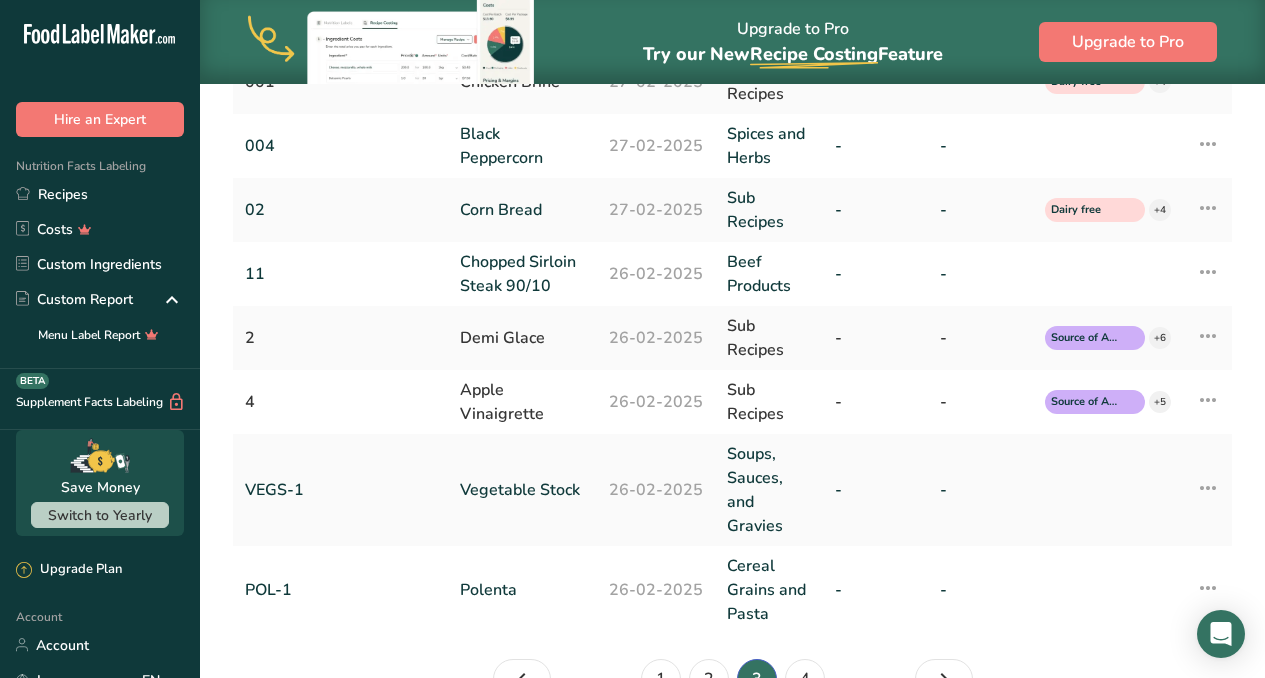 scroll, scrollTop: 943, scrollLeft: 0, axis: vertical 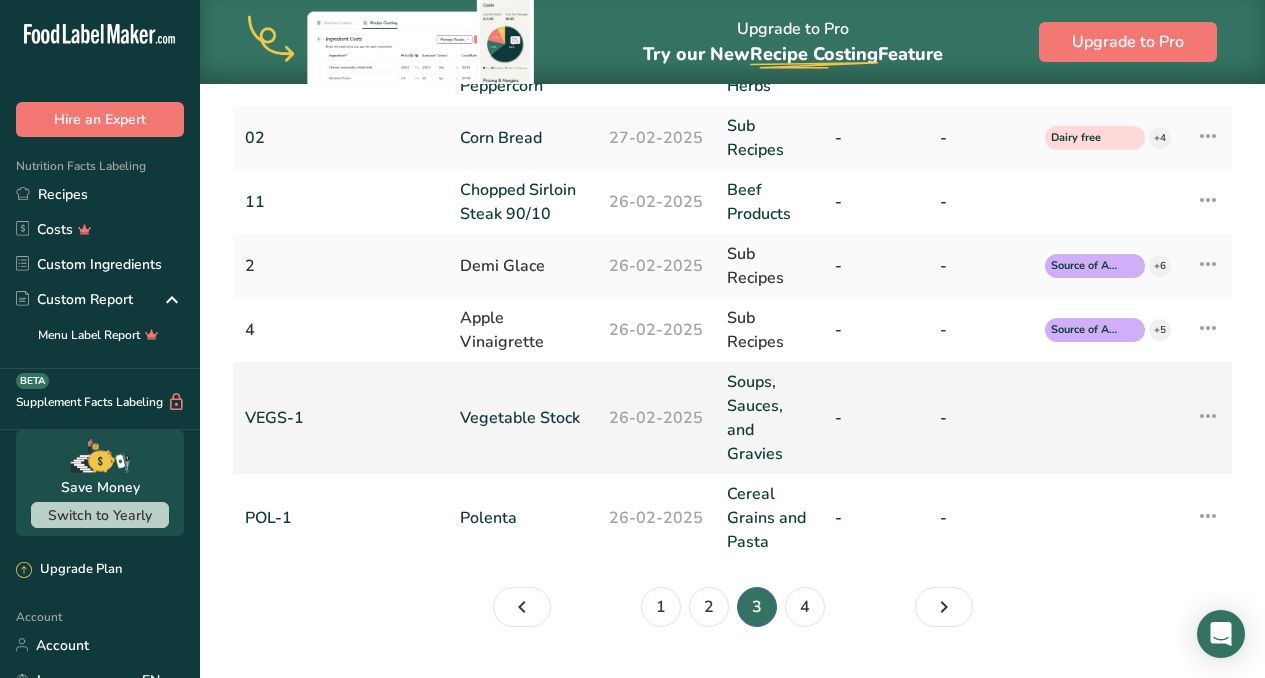 click on "Vegetable Stock" at bounding box center [522, 418] 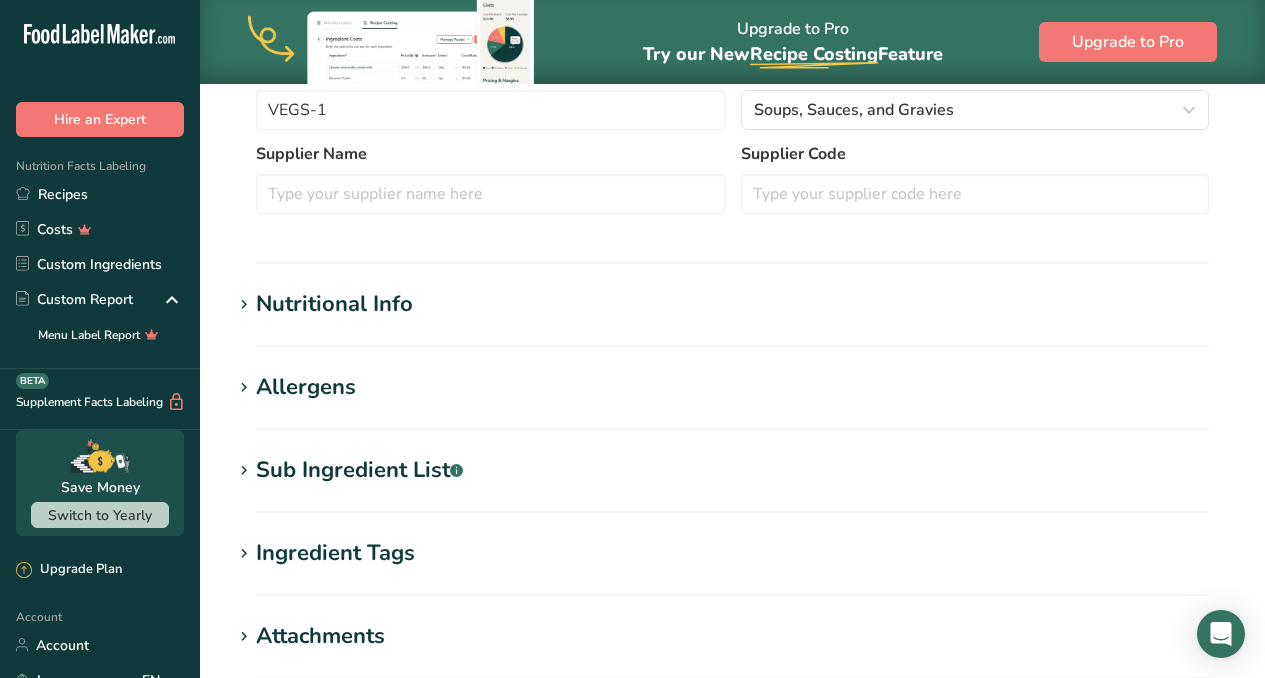 scroll, scrollTop: 635, scrollLeft: 0, axis: vertical 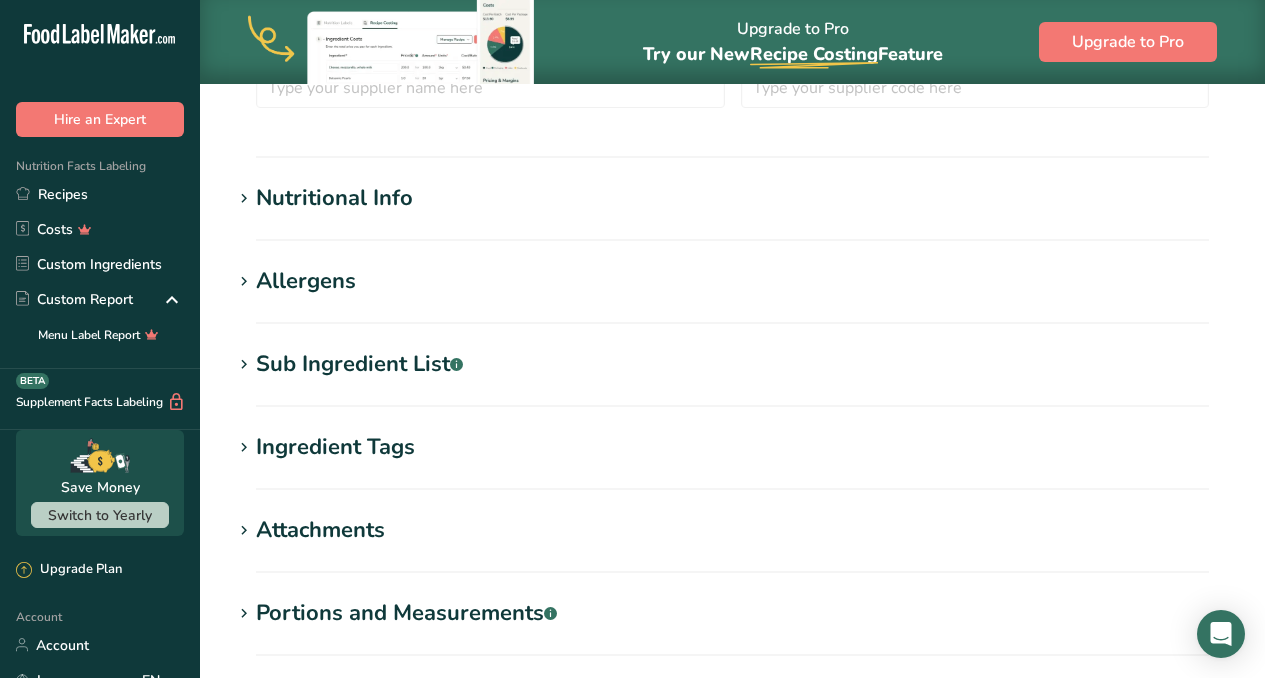 click on "Nutritional Info" at bounding box center [334, 198] 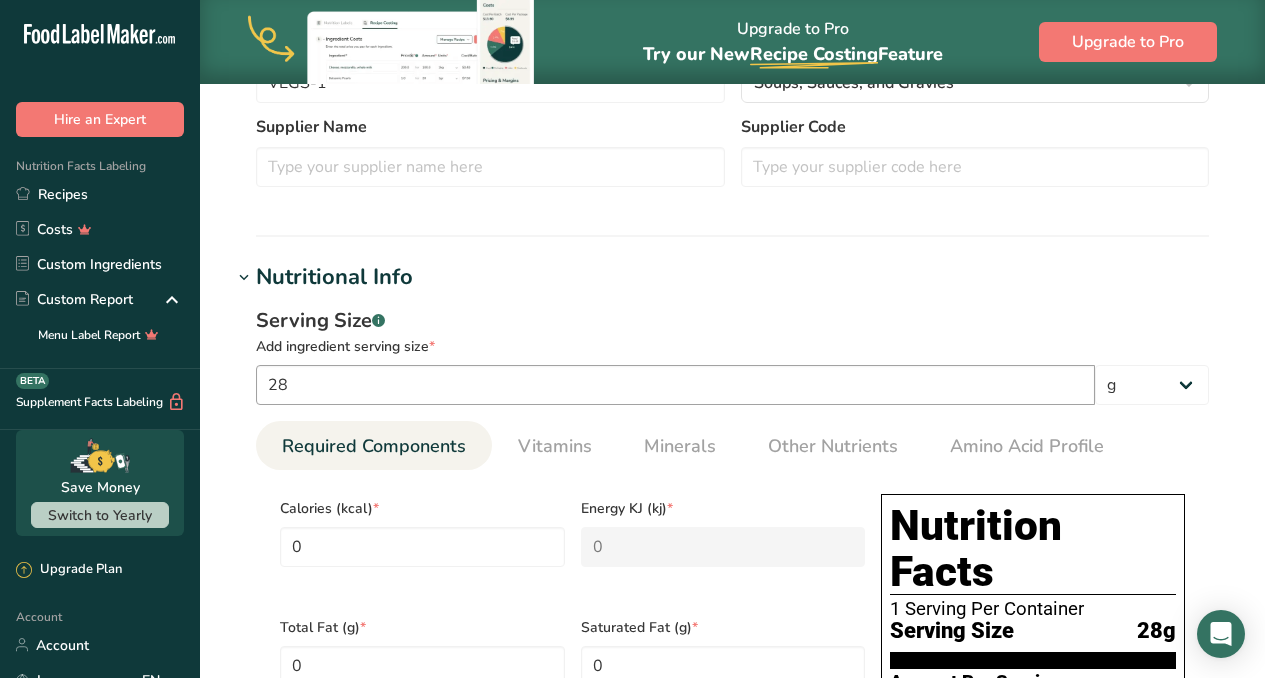 scroll, scrollTop: 0, scrollLeft: 0, axis: both 